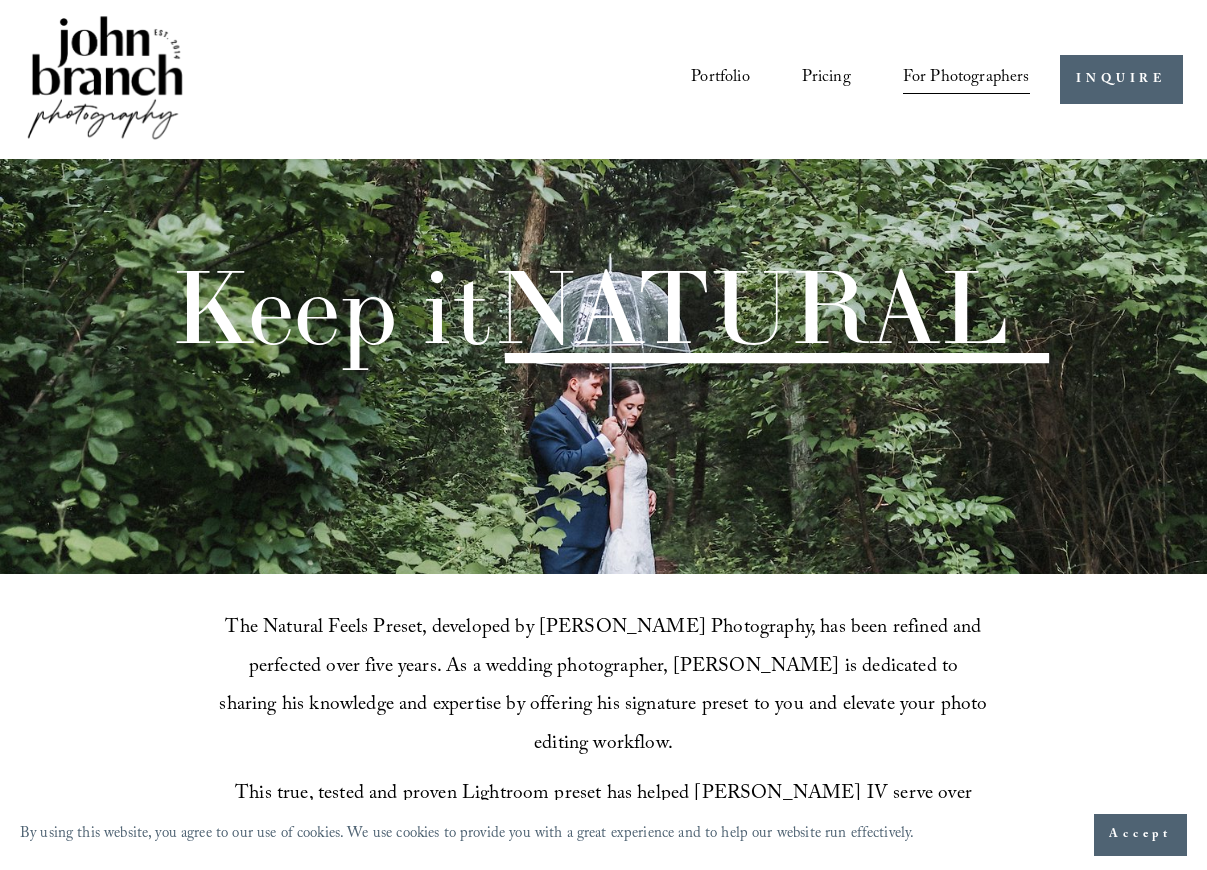 scroll, scrollTop: 0, scrollLeft: 0, axis: both 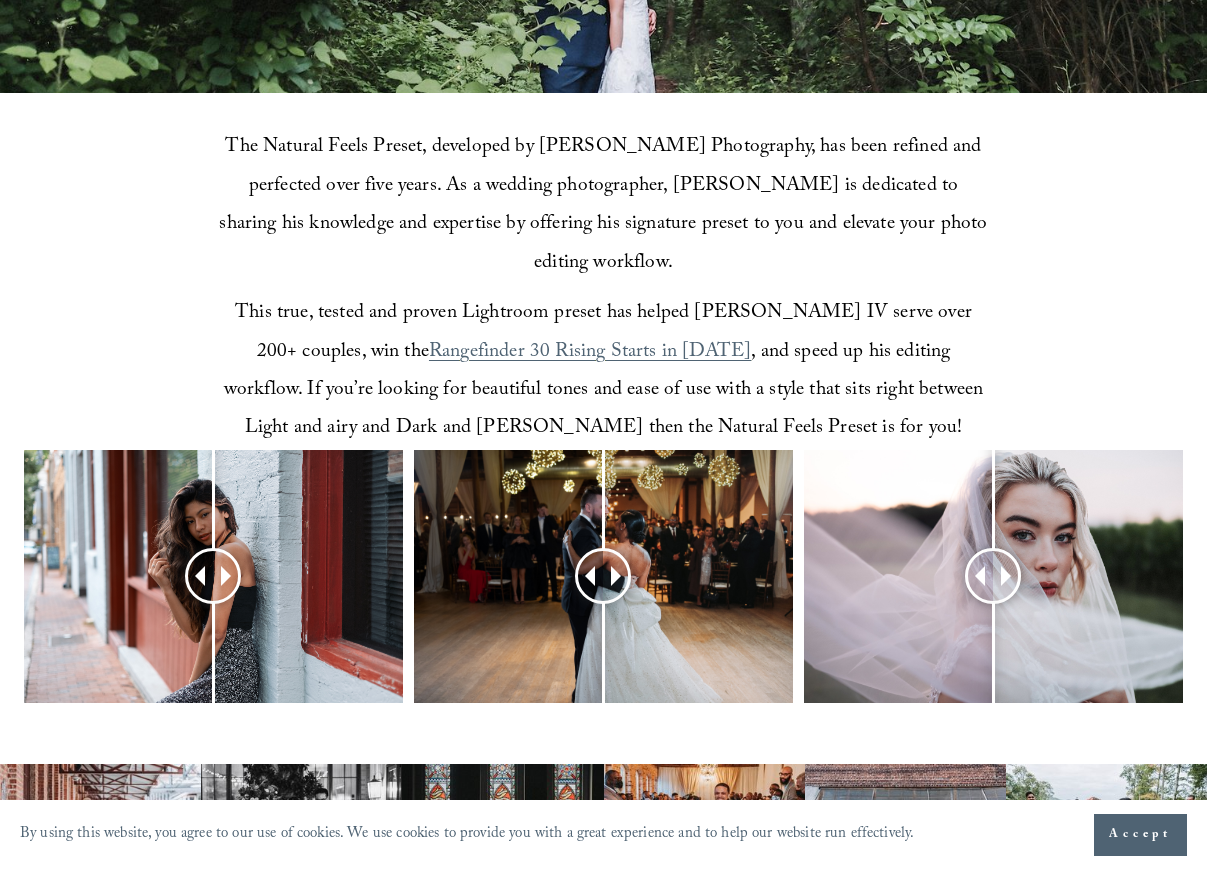 click on "The Natural Feels Preset, developed by John Branch IV Photography, has been refined and perfected over five years. As a wedding photographer, John is dedicated to sharing his knowledge and expertise by offering his signature preset to you and elevate your photo editing workflow. This true, tested and proven Lightroom preset has helped John Branch IV serve over 200+ couples, win the  Rangefinder 30 Rising Starts in 2021 , and speed up his editing workflow. If you’re looking for beautiful tones and ease of use with a style that sits right between Light and airy and Dark and moody then the Natural Feels Preset is for you!" at bounding box center [603, 271] 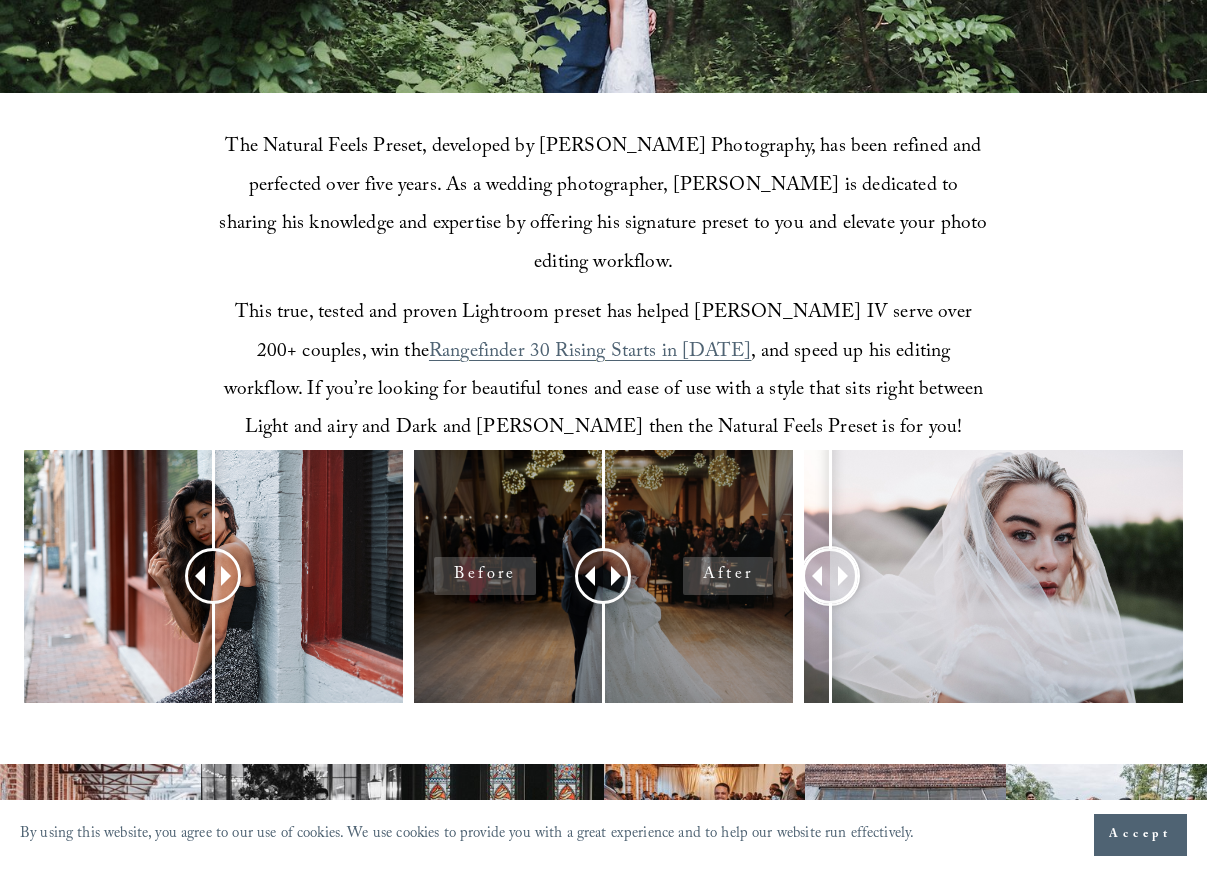 drag, startPoint x: 997, startPoint y: 536, endPoint x: 639, endPoint y: 624, distance: 368.657 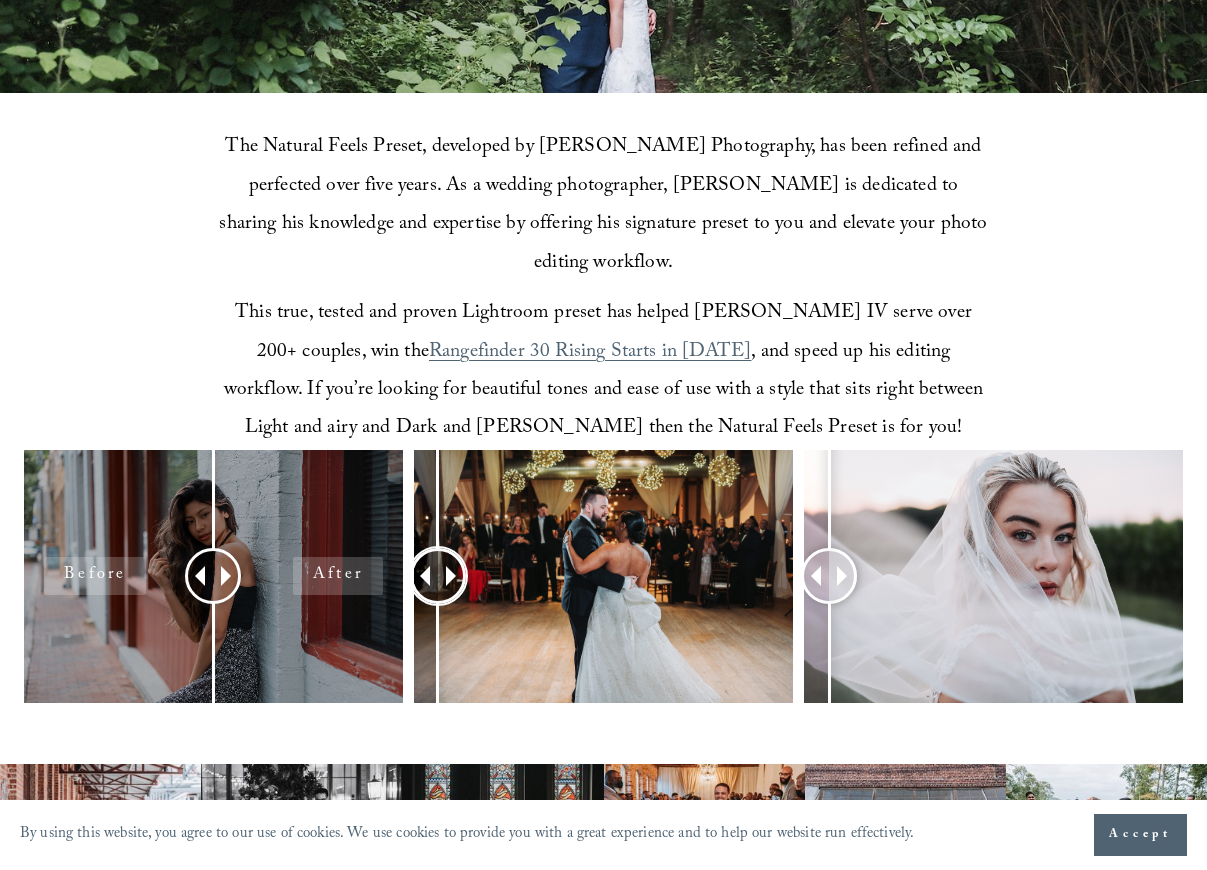drag, startPoint x: 601, startPoint y: 539, endPoint x: 319, endPoint y: 612, distance: 291.29538 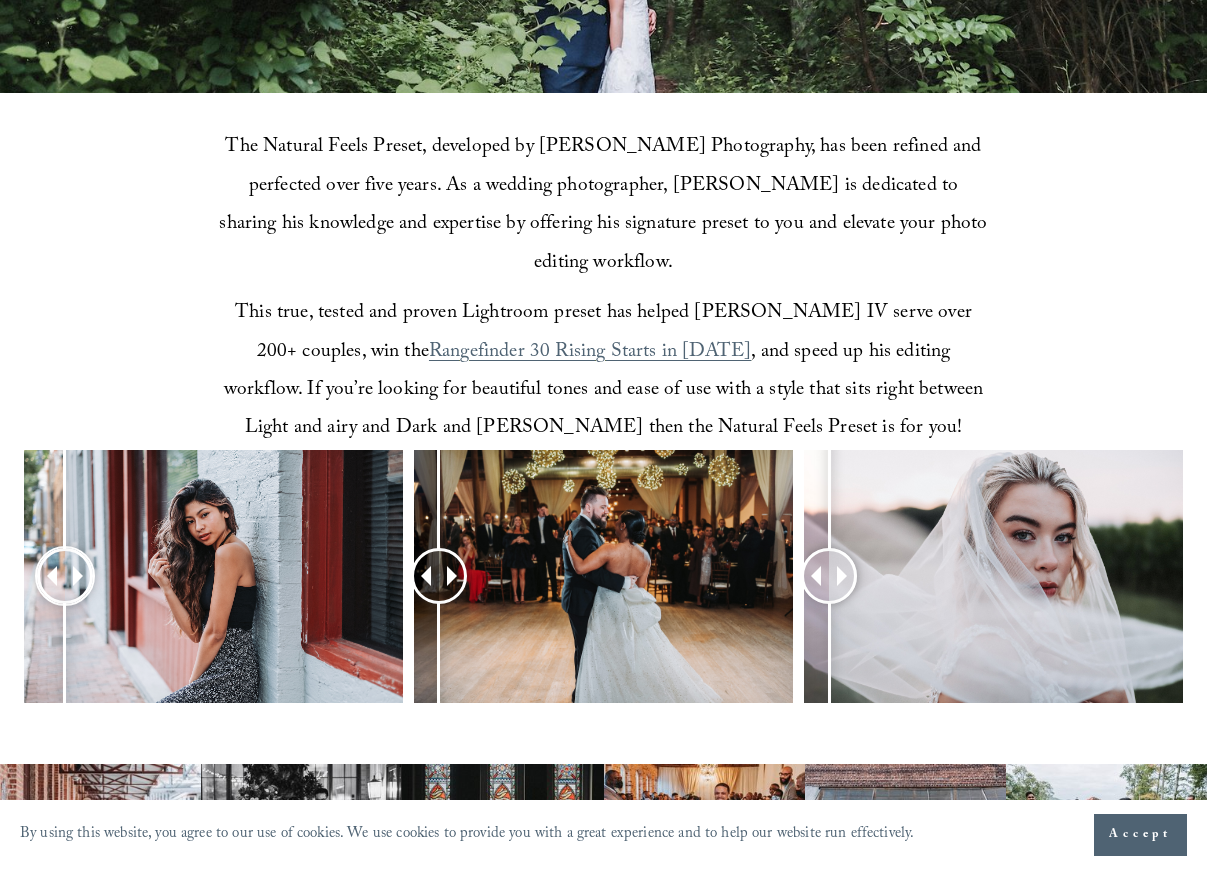 drag, startPoint x: 202, startPoint y: 539, endPoint x: 209, endPoint y: 567, distance: 28.86174 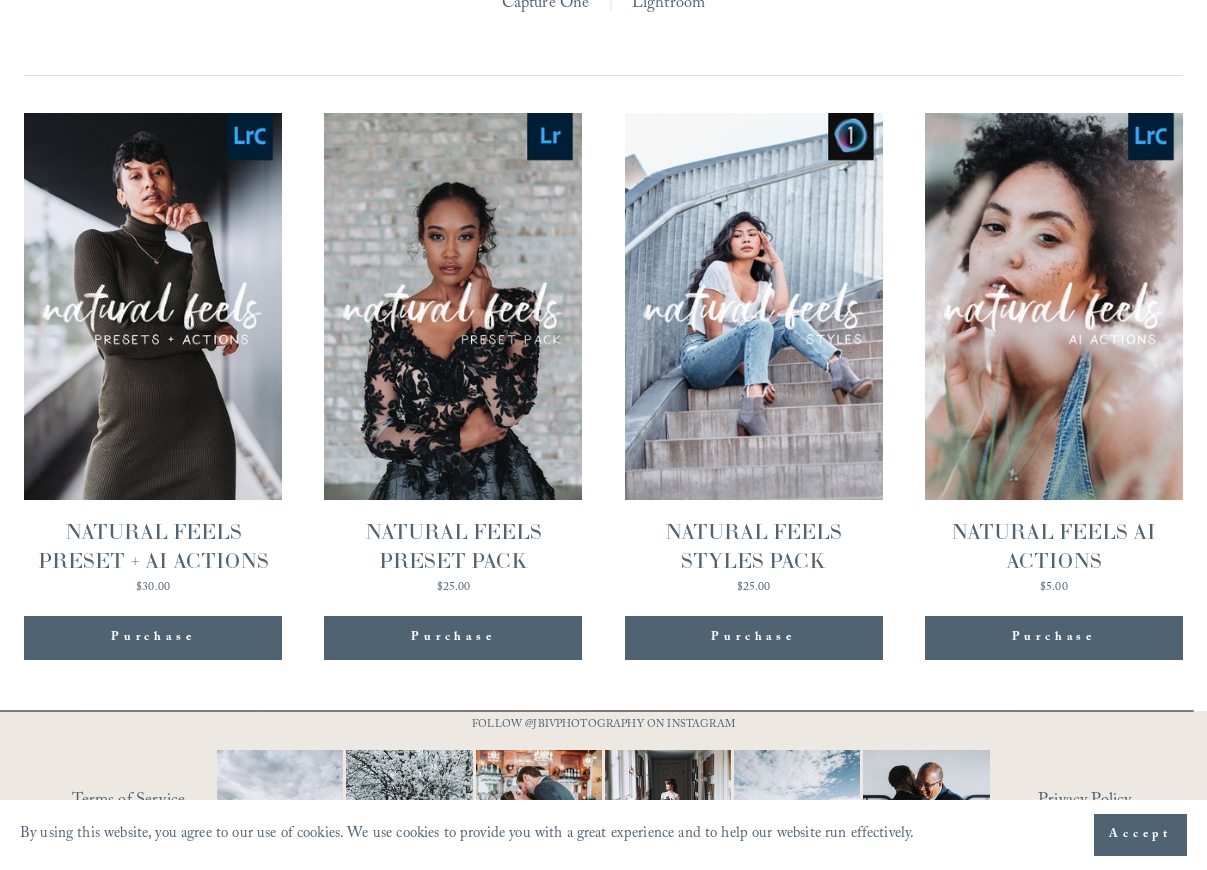 scroll, scrollTop: 1814, scrollLeft: 0, axis: vertical 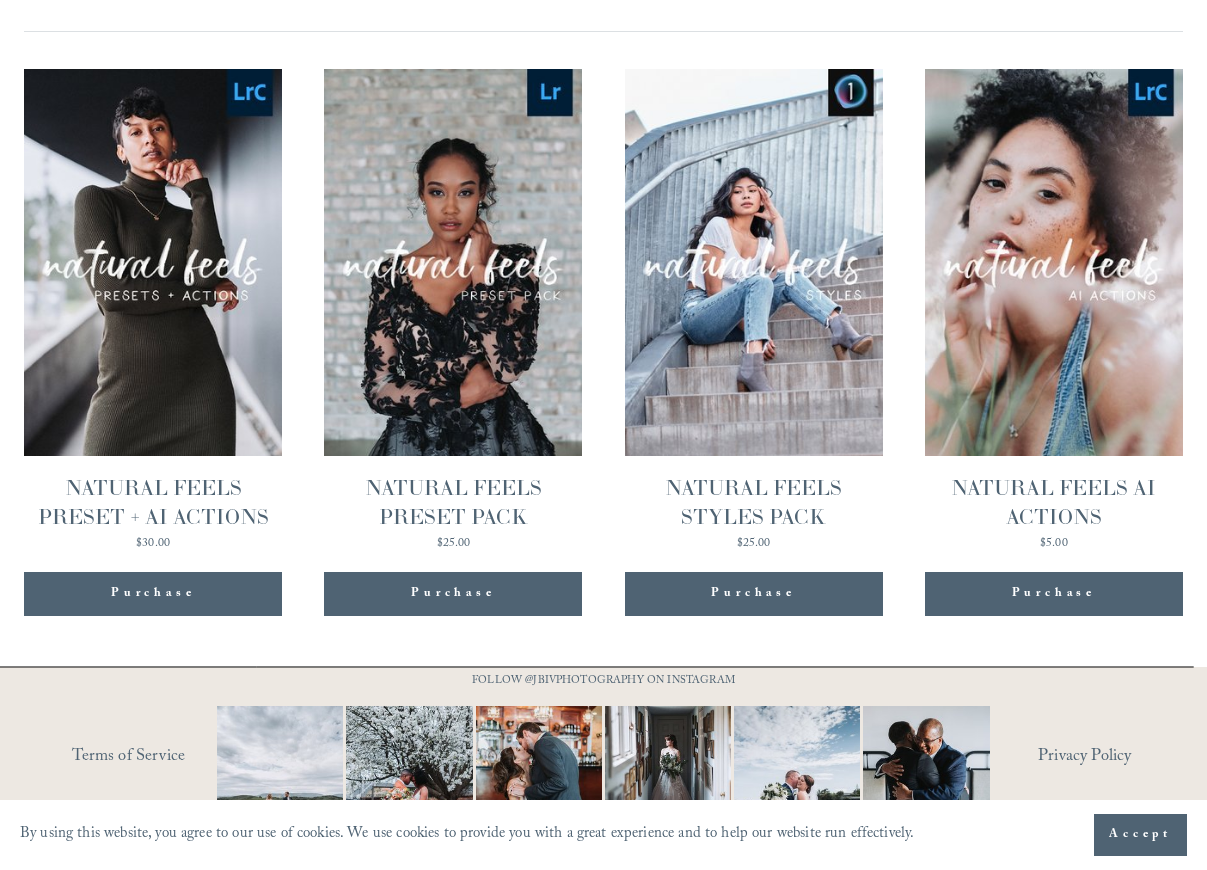 click on "Quick View" at bounding box center (153, 225) 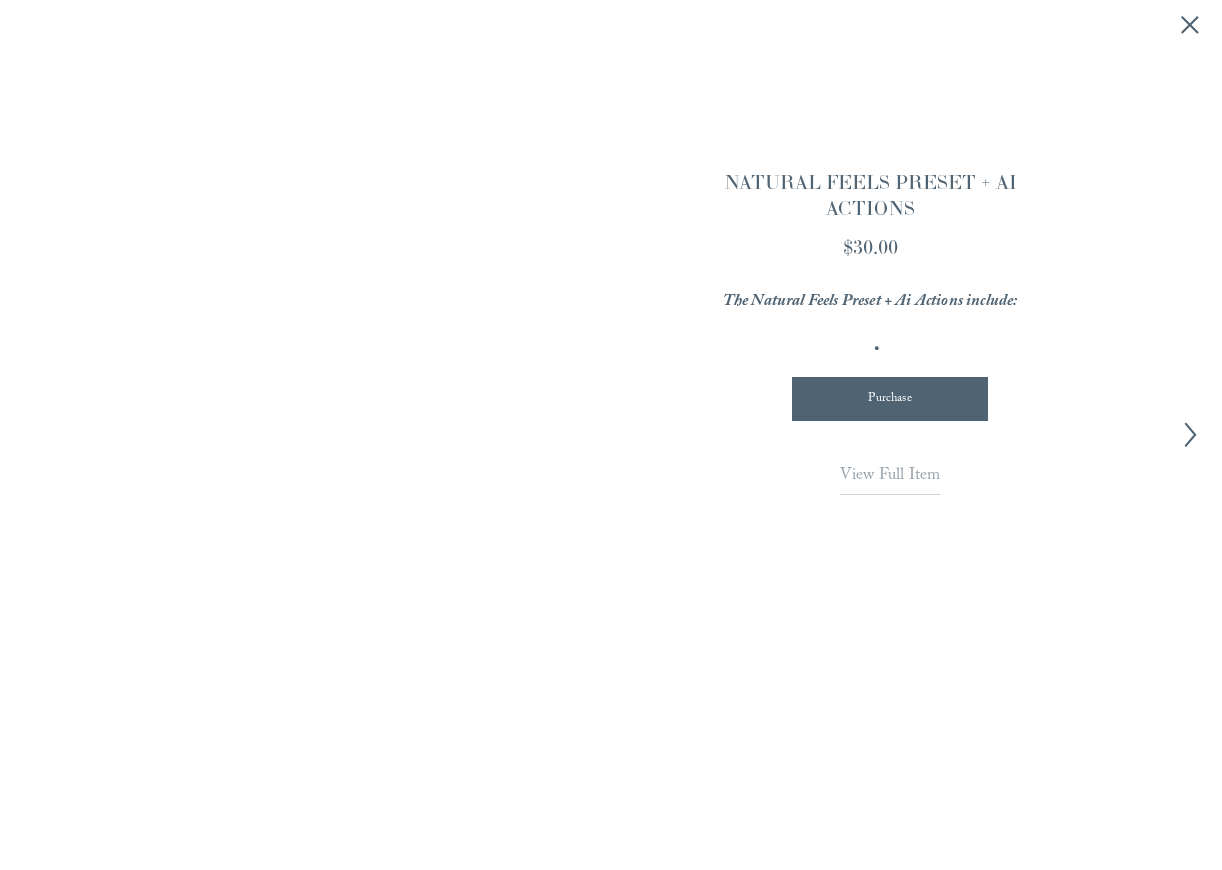 scroll, scrollTop: 1818, scrollLeft: 0, axis: vertical 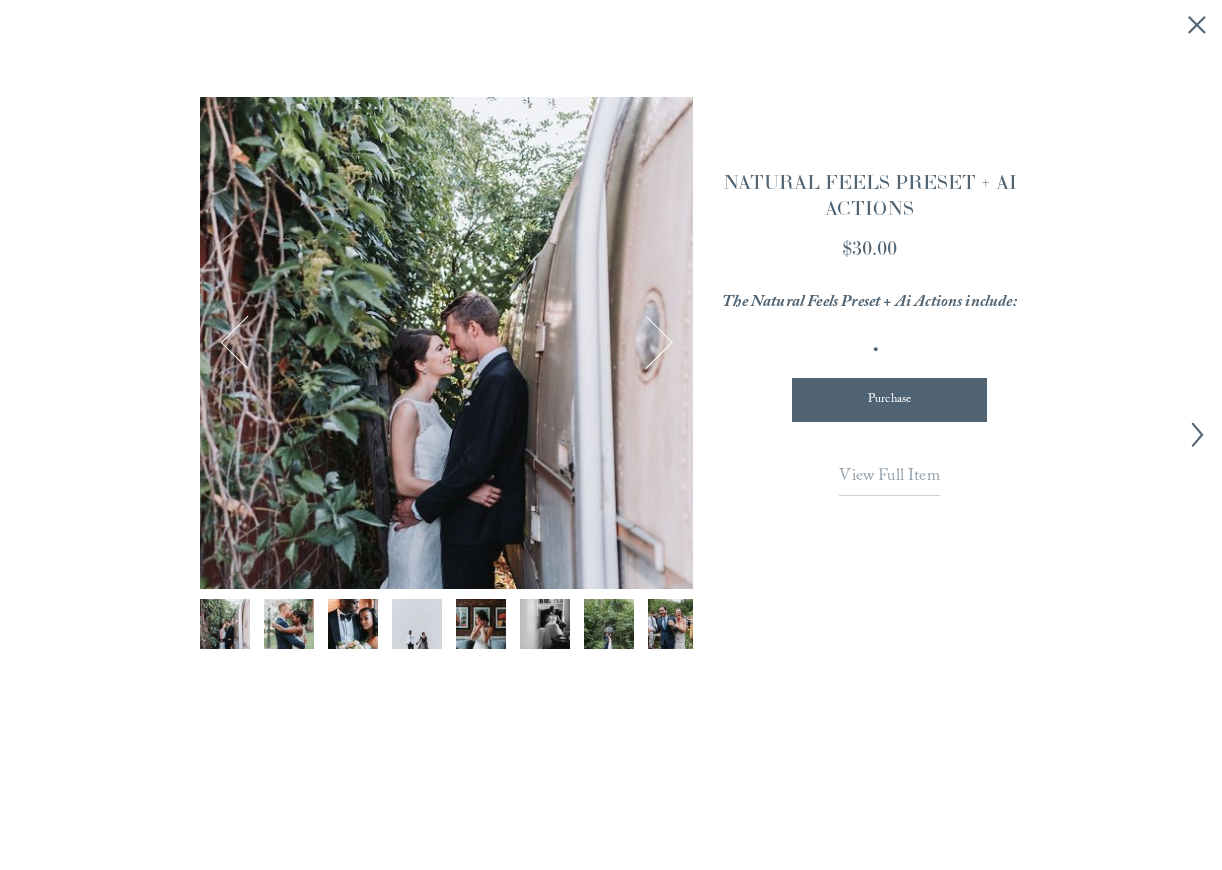 click at bounding box center (646, 343) 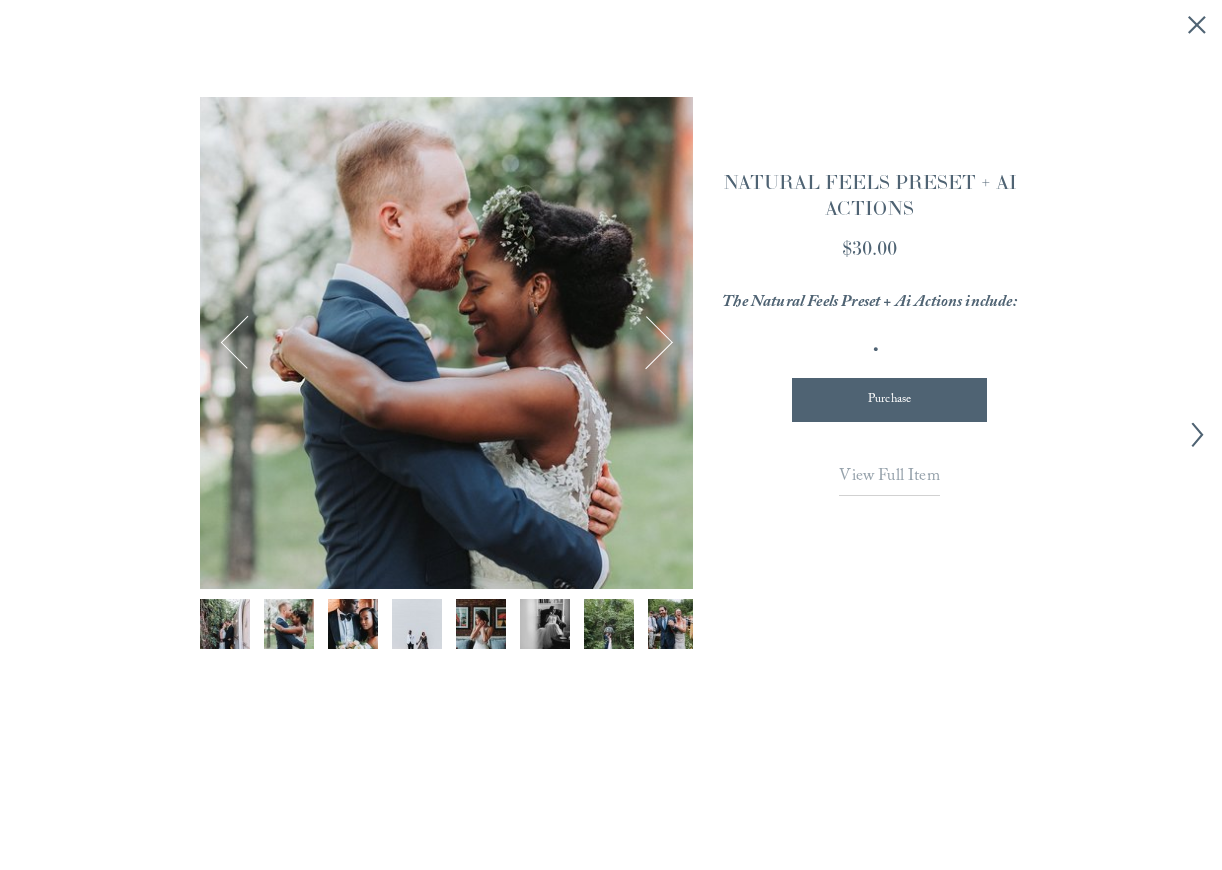 click at bounding box center [646, 343] 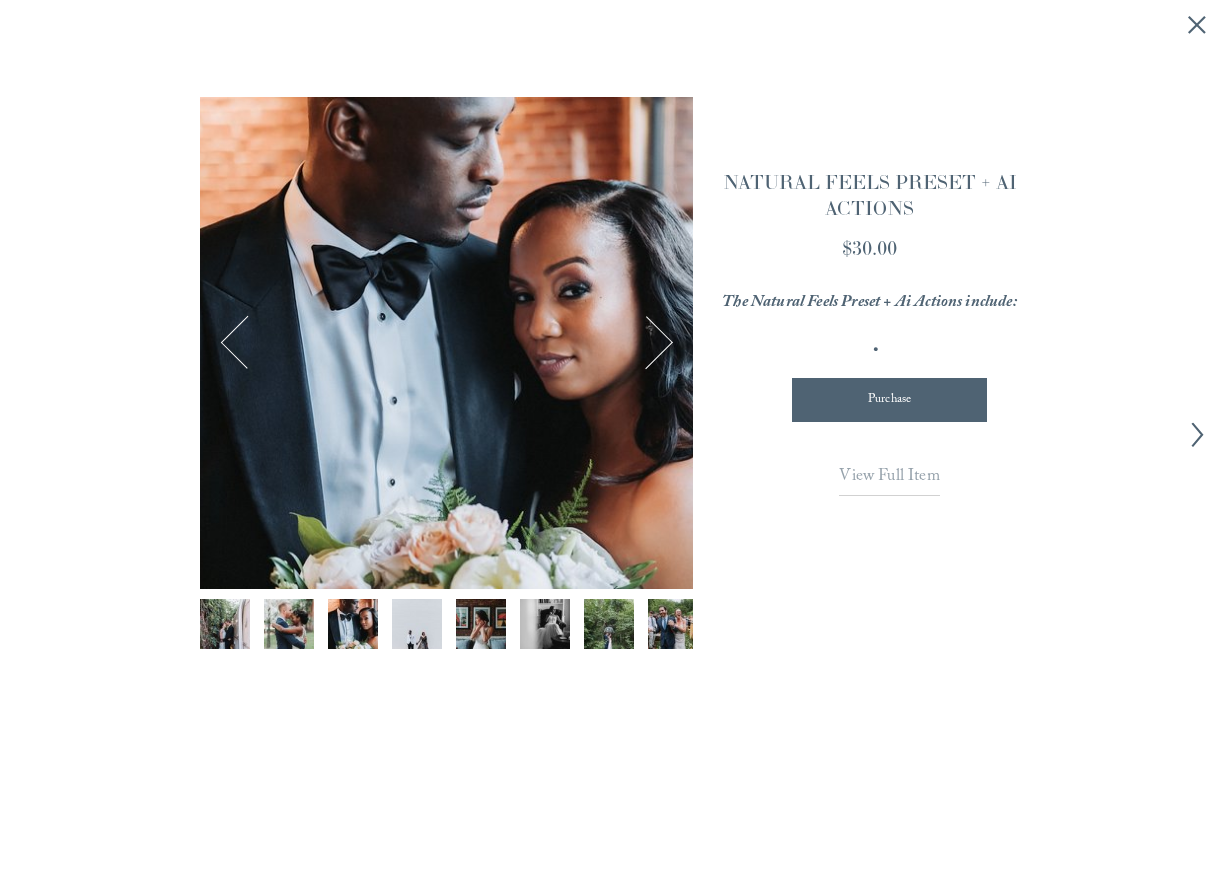 click at bounding box center [646, 343] 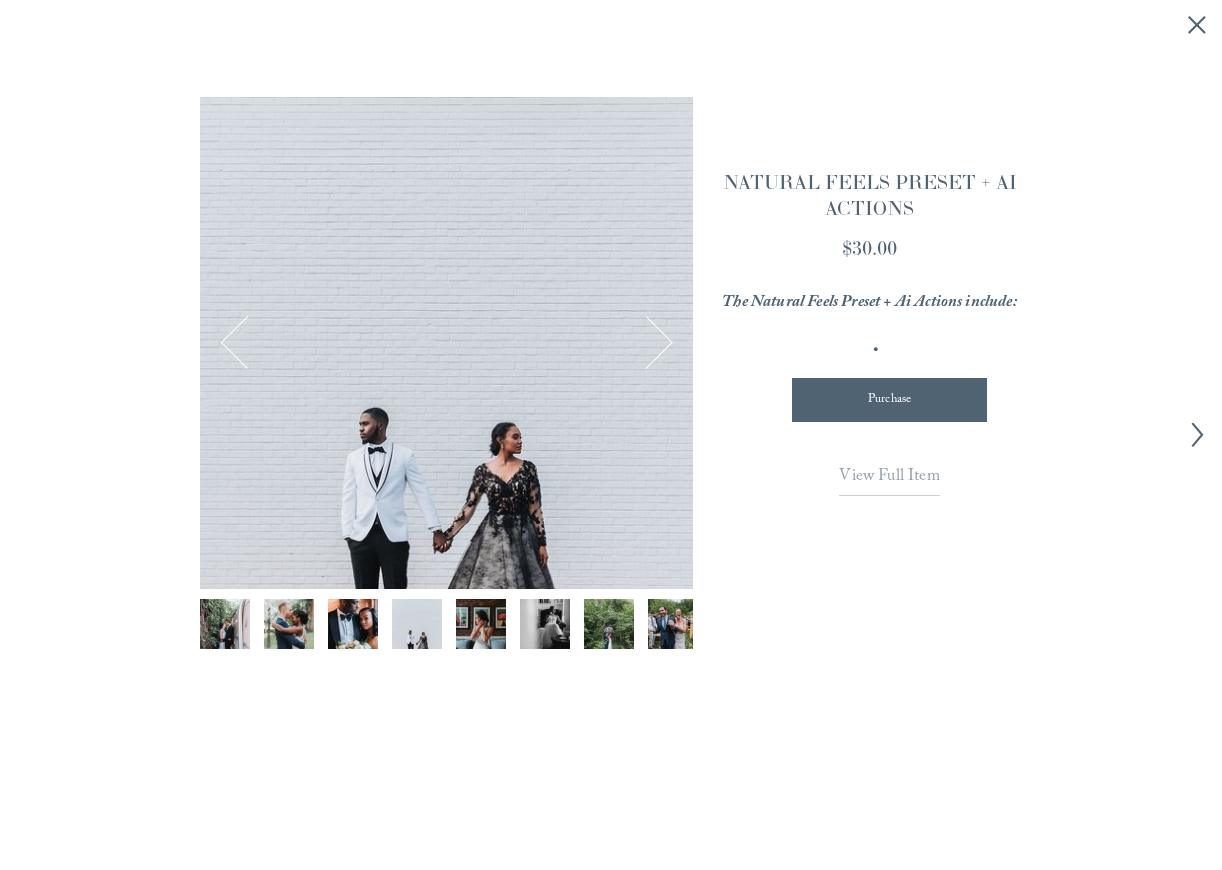 click at bounding box center [646, 343] 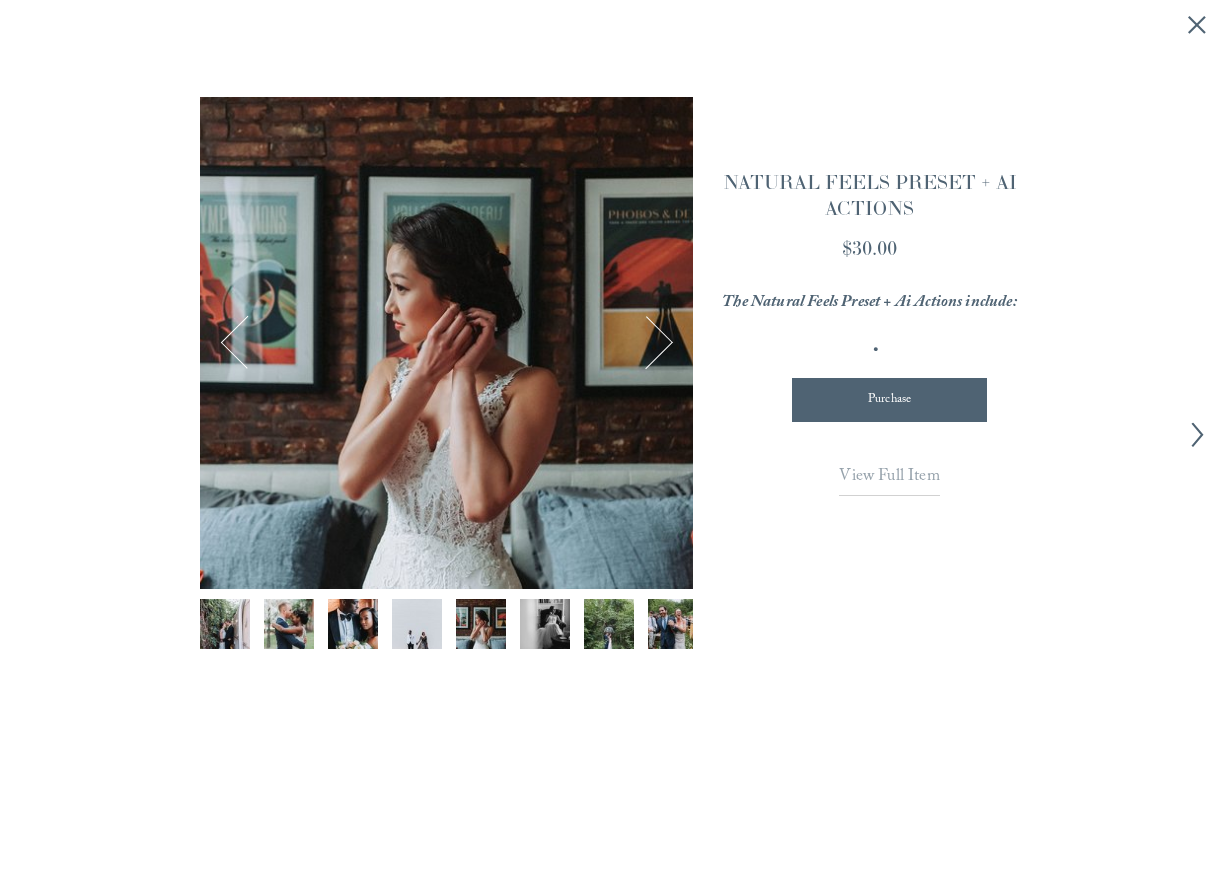 click at bounding box center [646, 343] 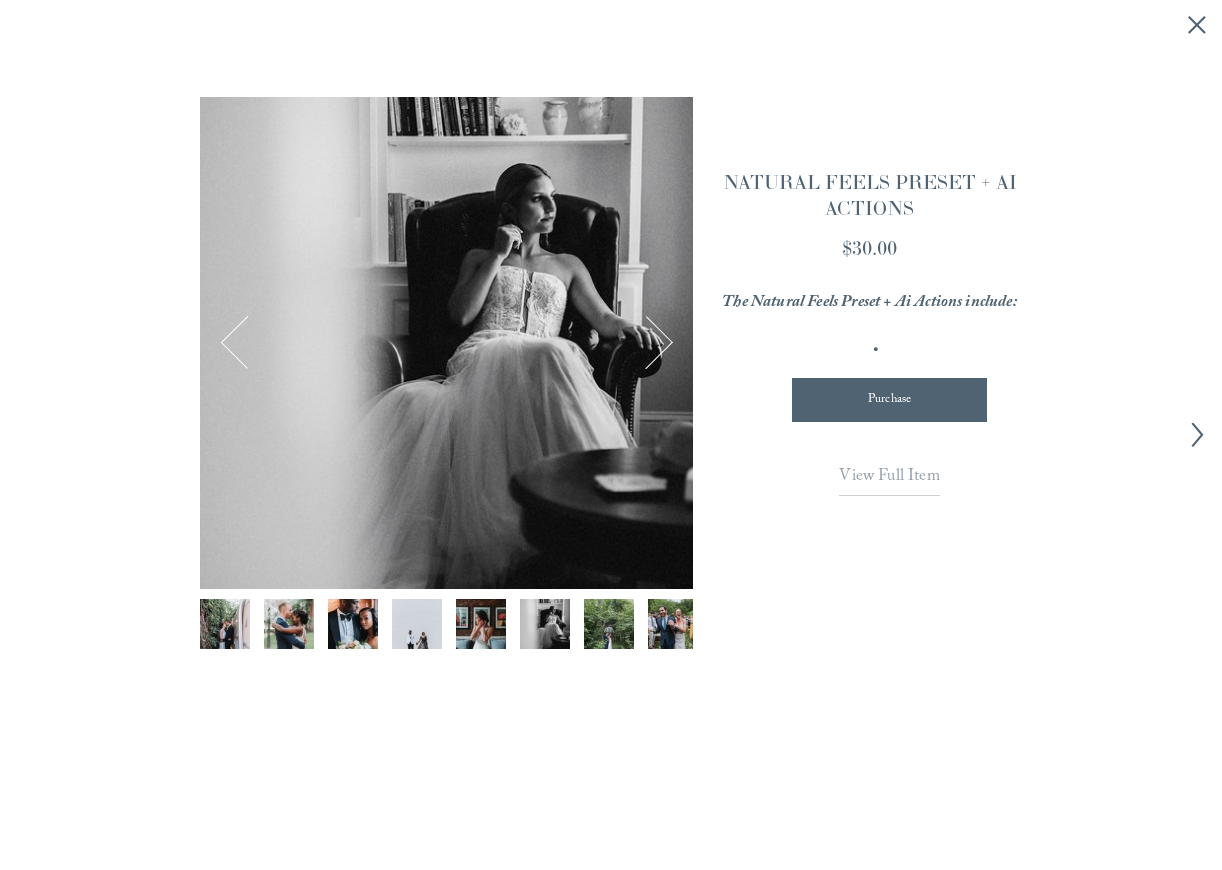 click at bounding box center (646, 343) 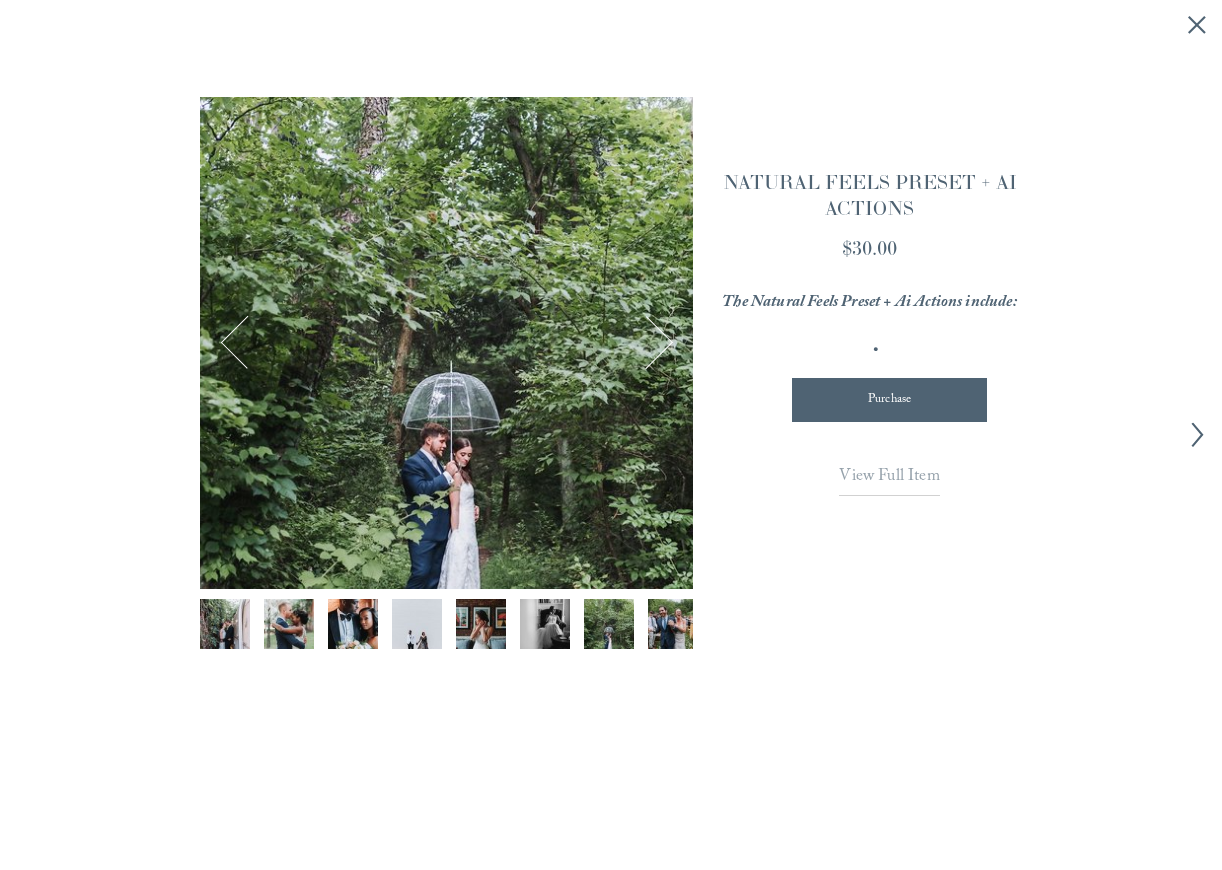 click at bounding box center [646, 343] 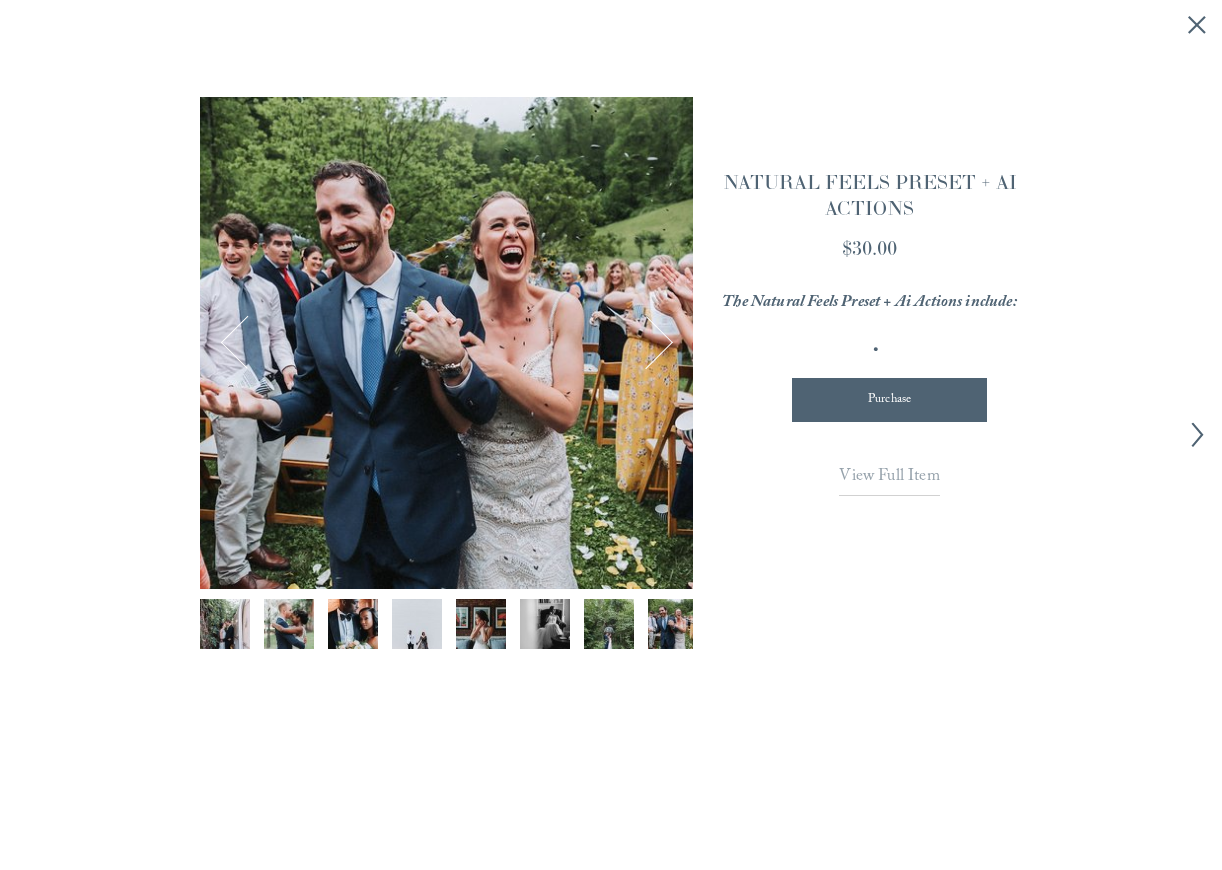 click at bounding box center [646, 343] 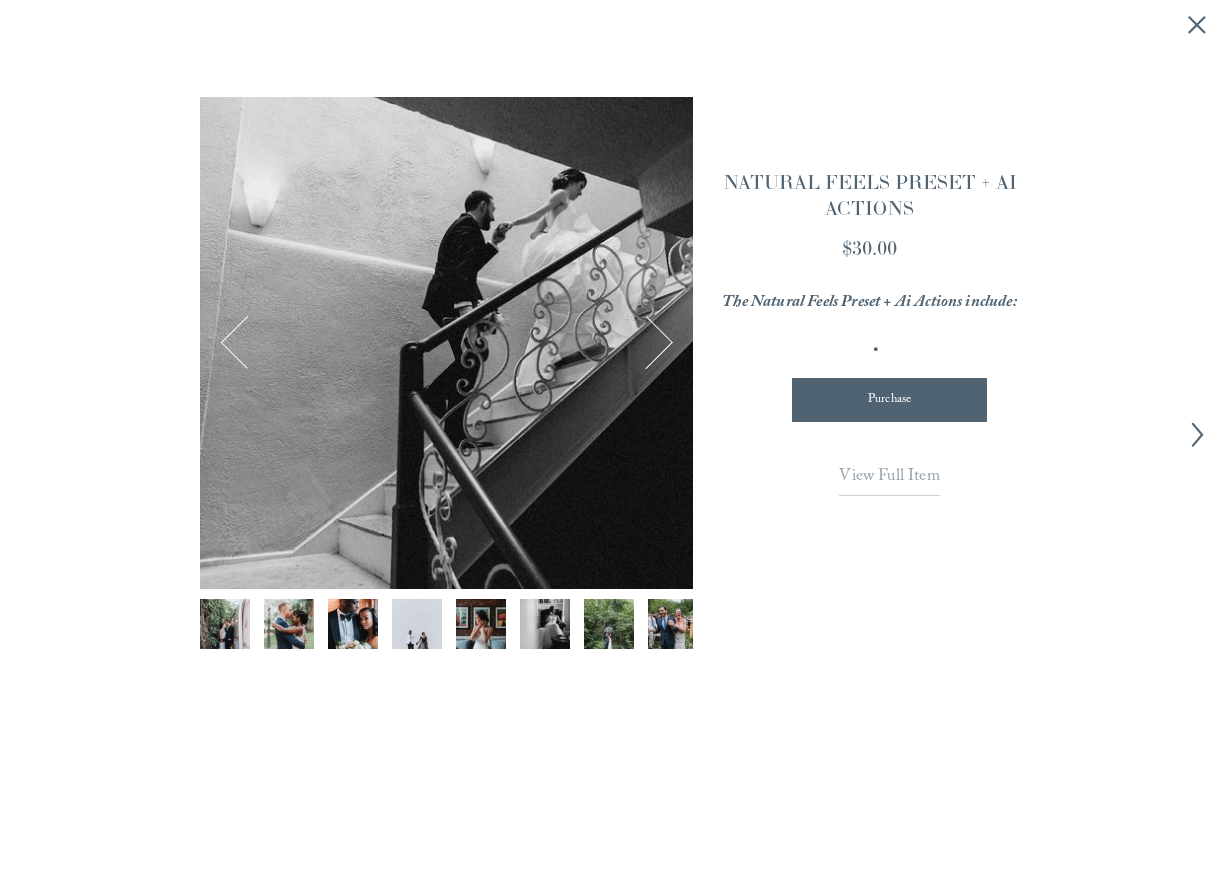 click at bounding box center (646, 343) 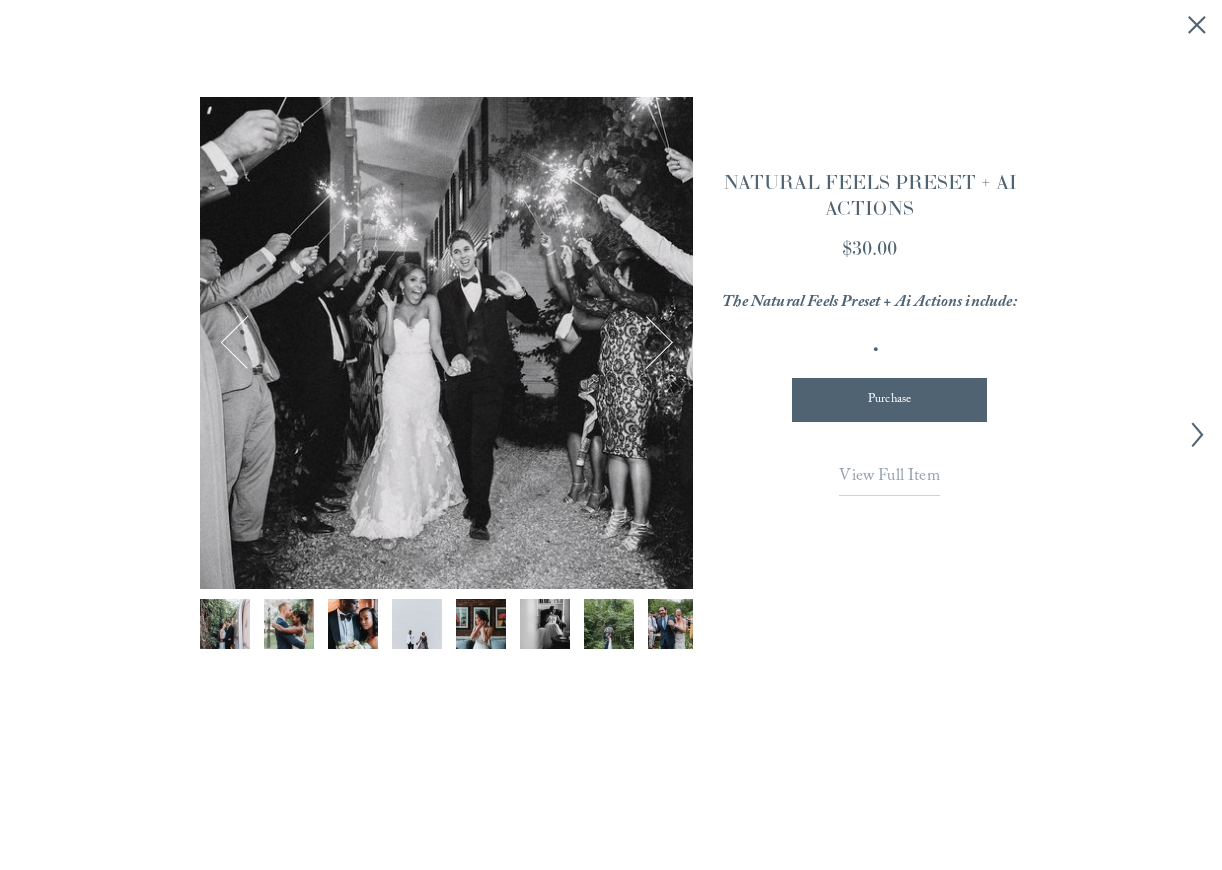 click at bounding box center [646, 343] 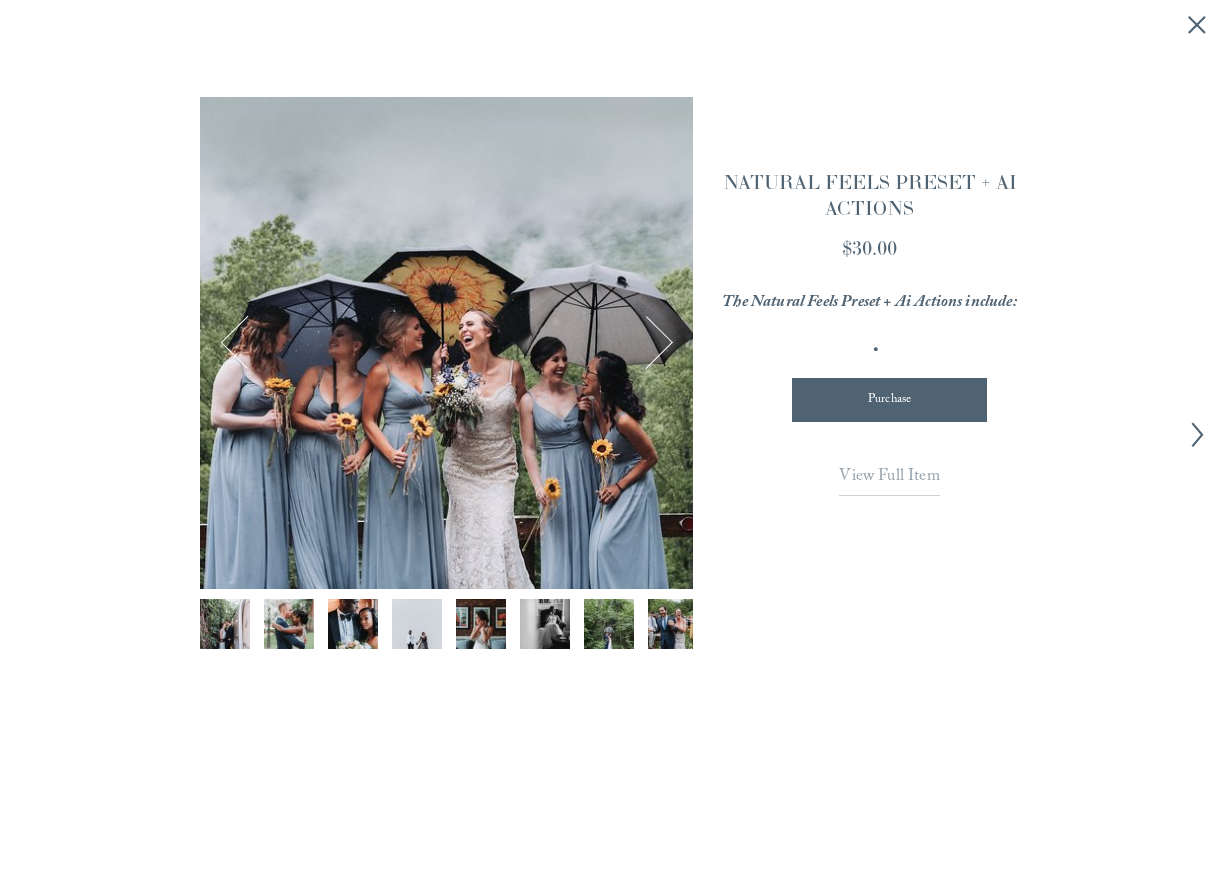 click at bounding box center [646, 343] 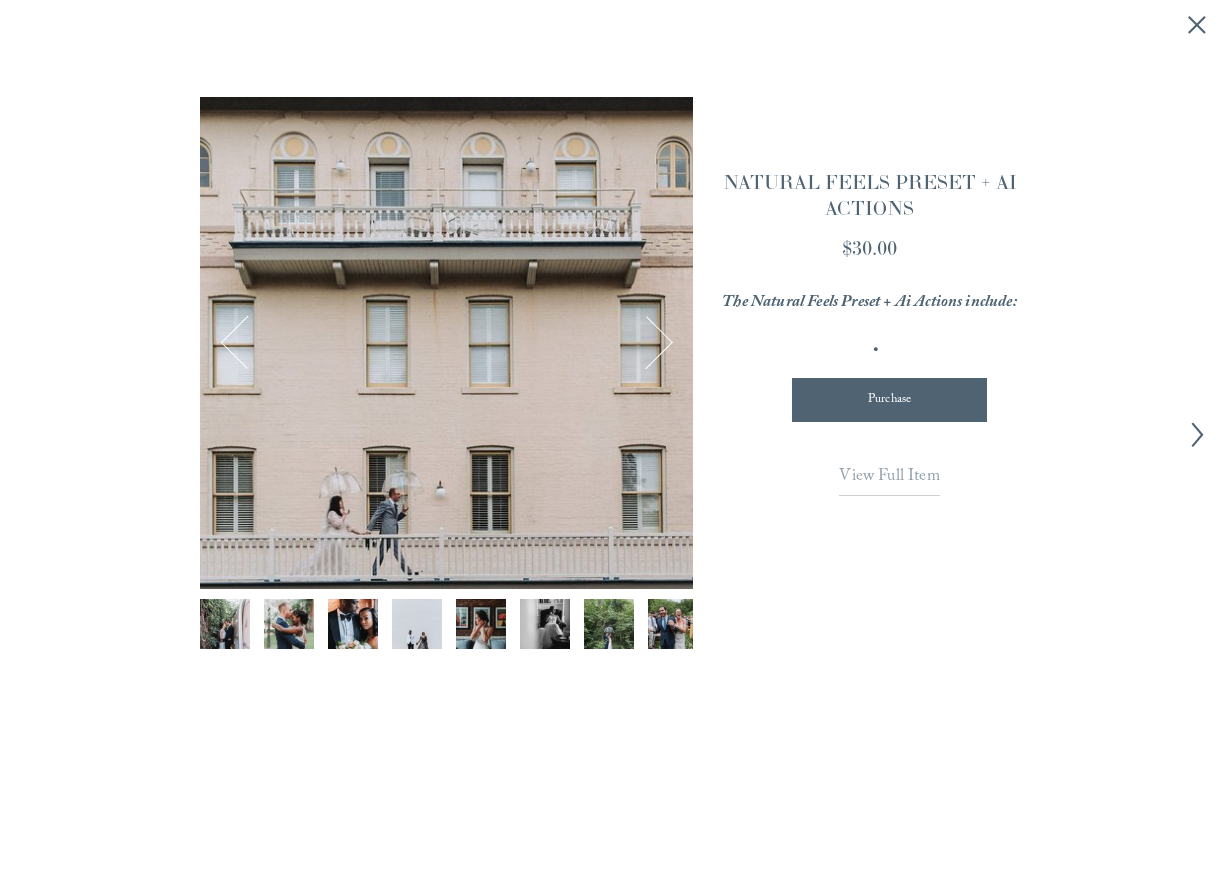 click at bounding box center [646, 343] 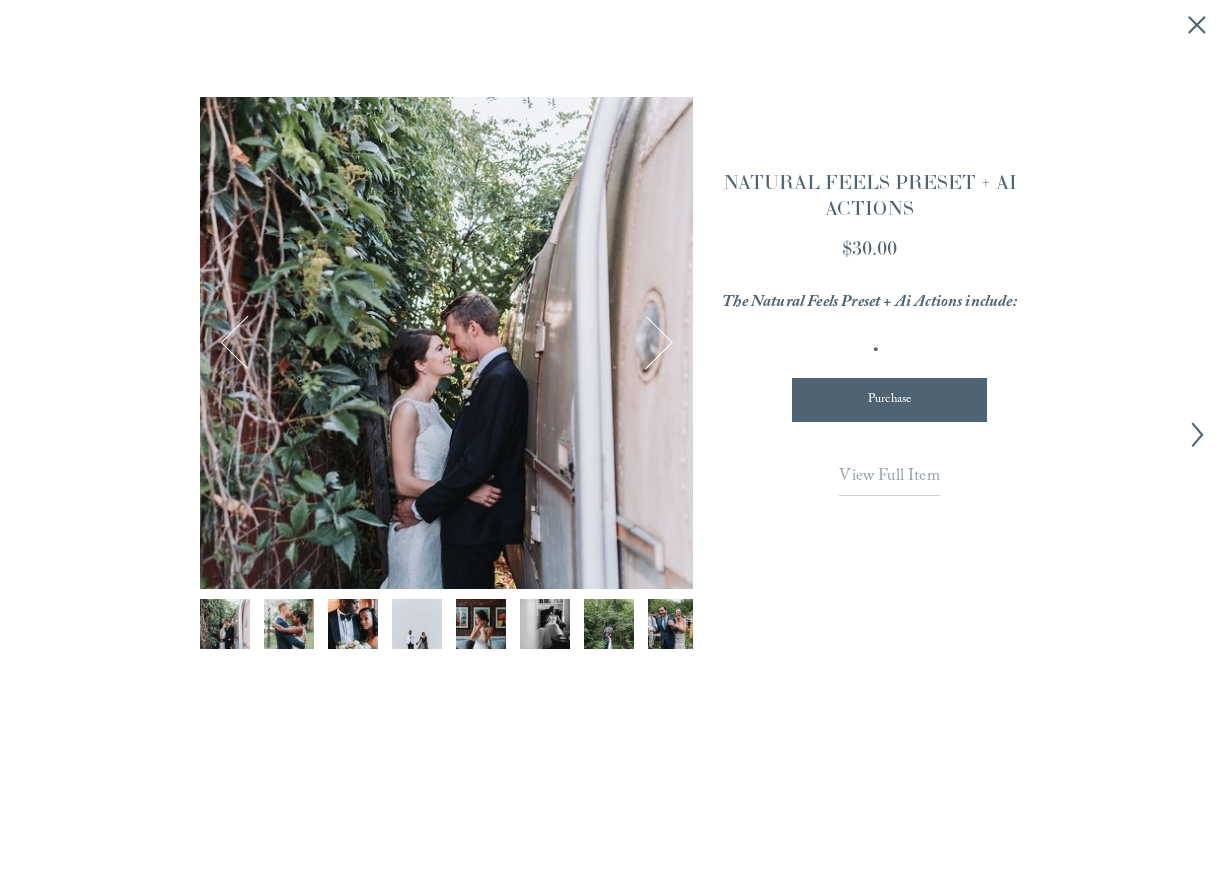 click at bounding box center (646, 343) 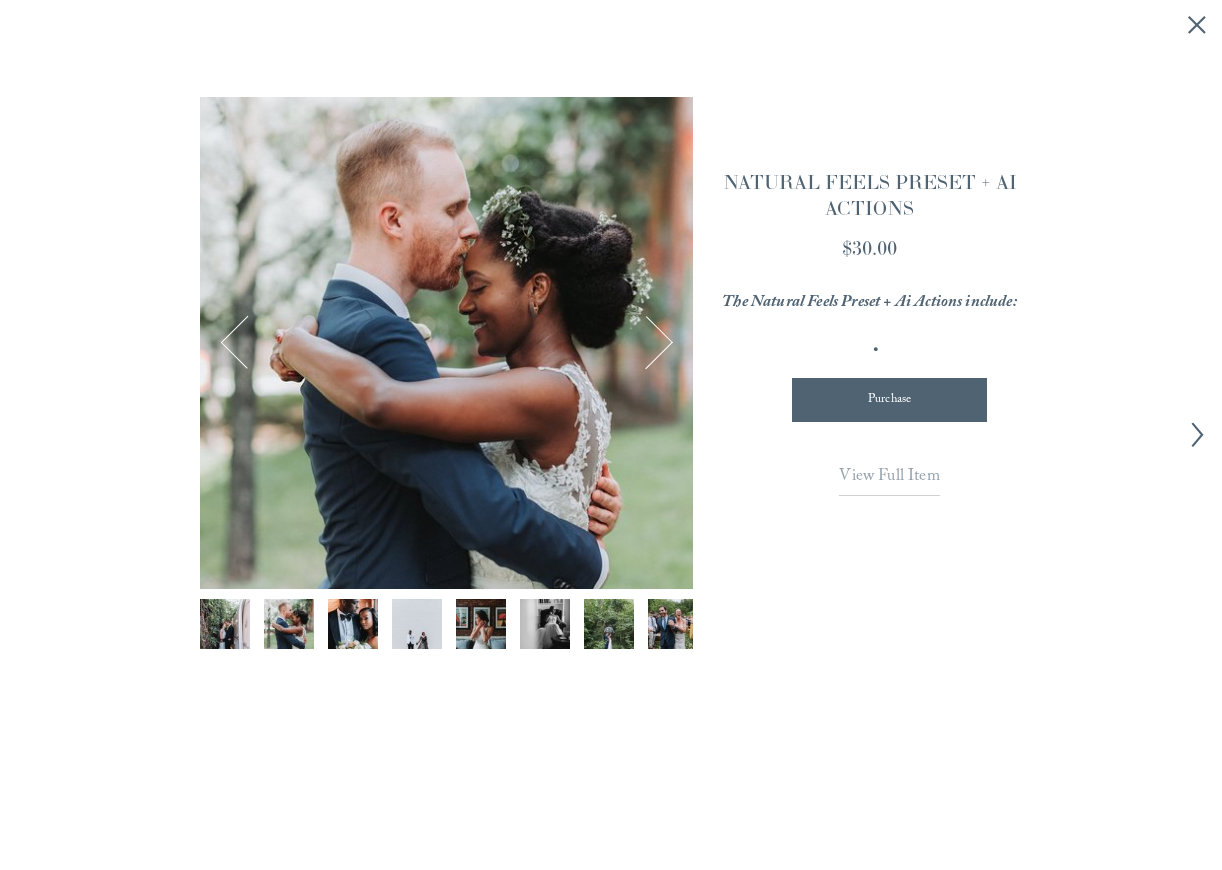 click at bounding box center [247, 343] 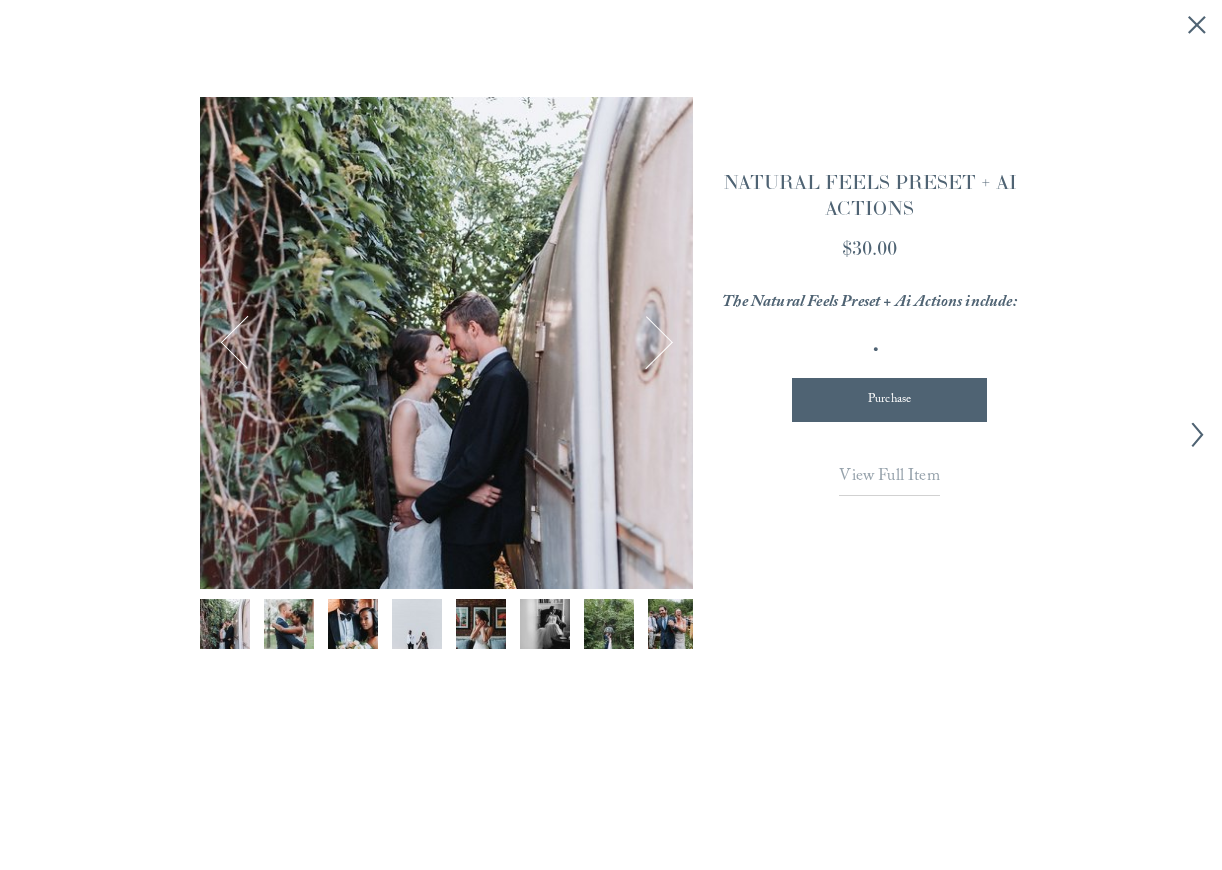 click at bounding box center [646, 343] 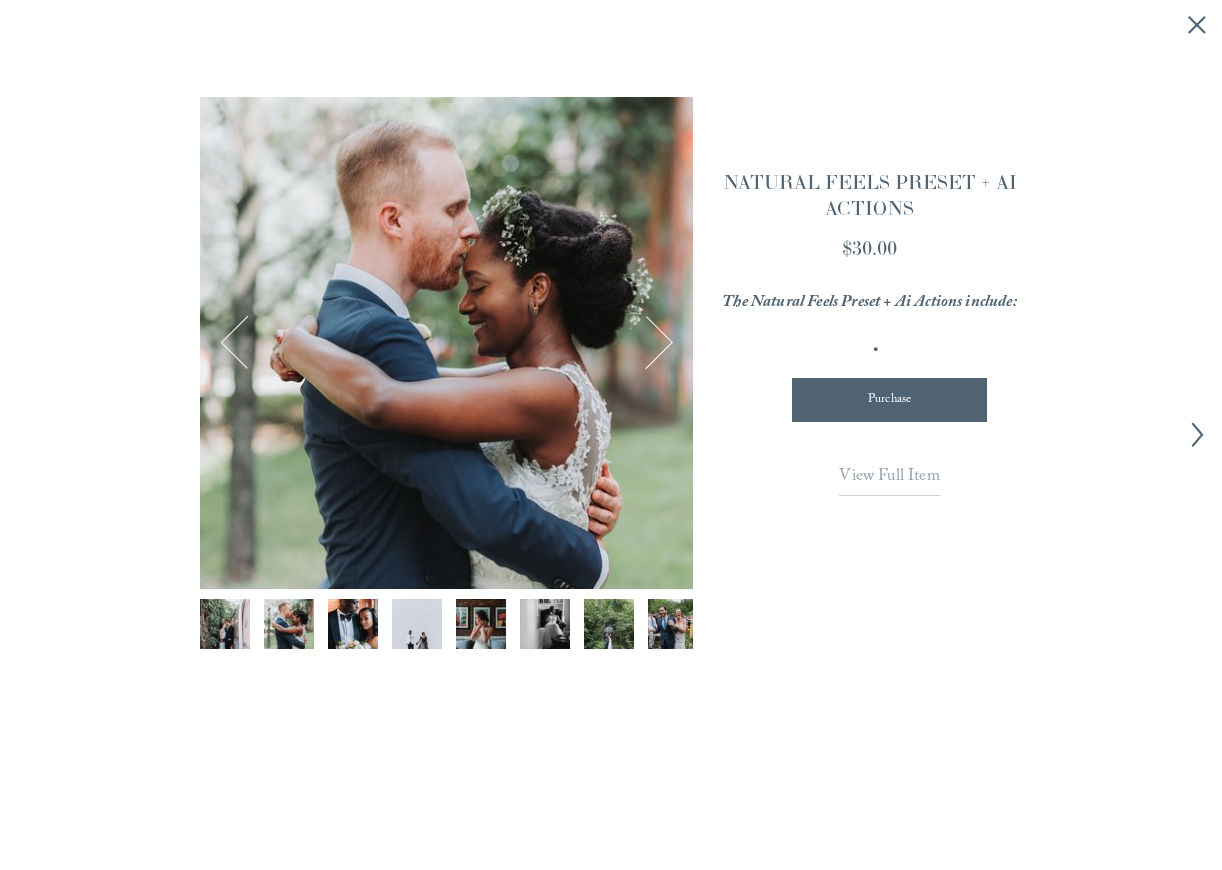 click at bounding box center [646, 343] 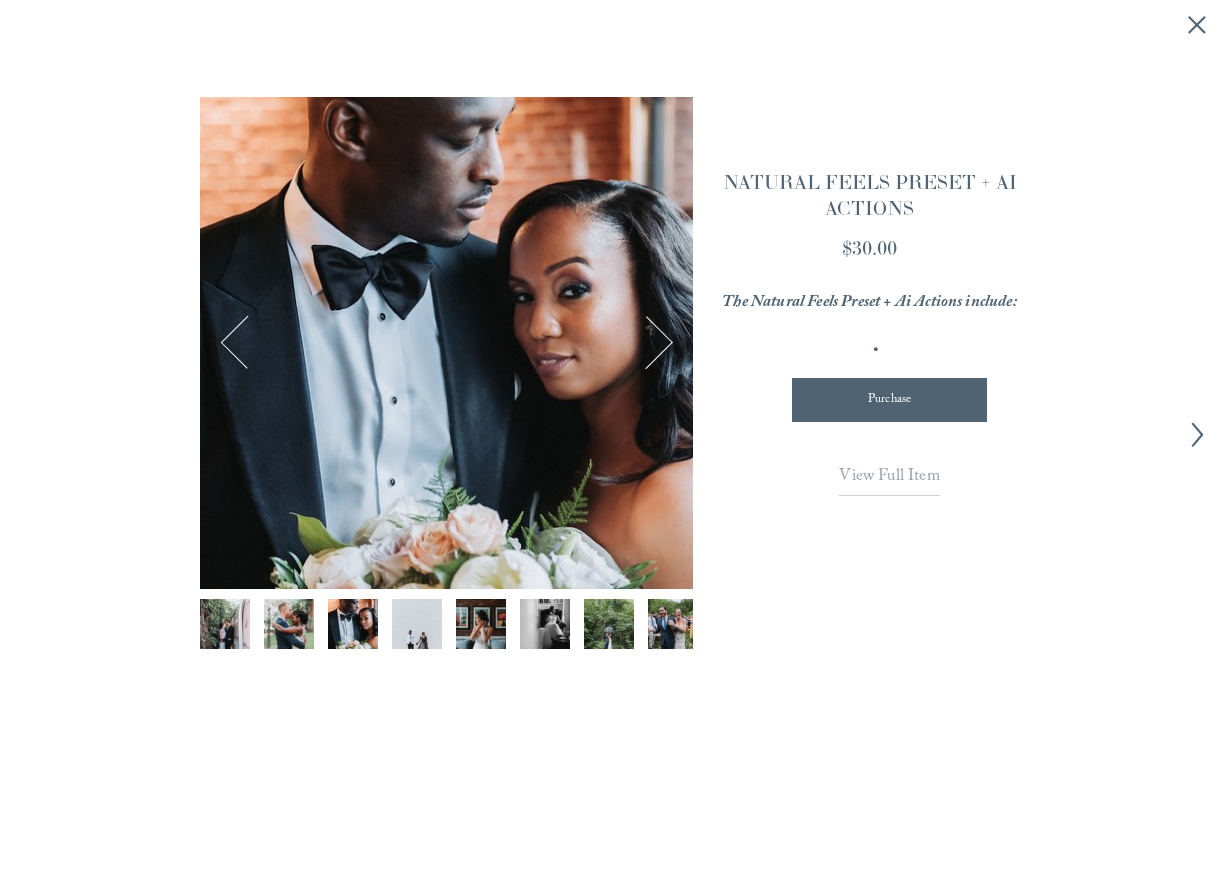 click on "View Full Item" at bounding box center (889, 477) 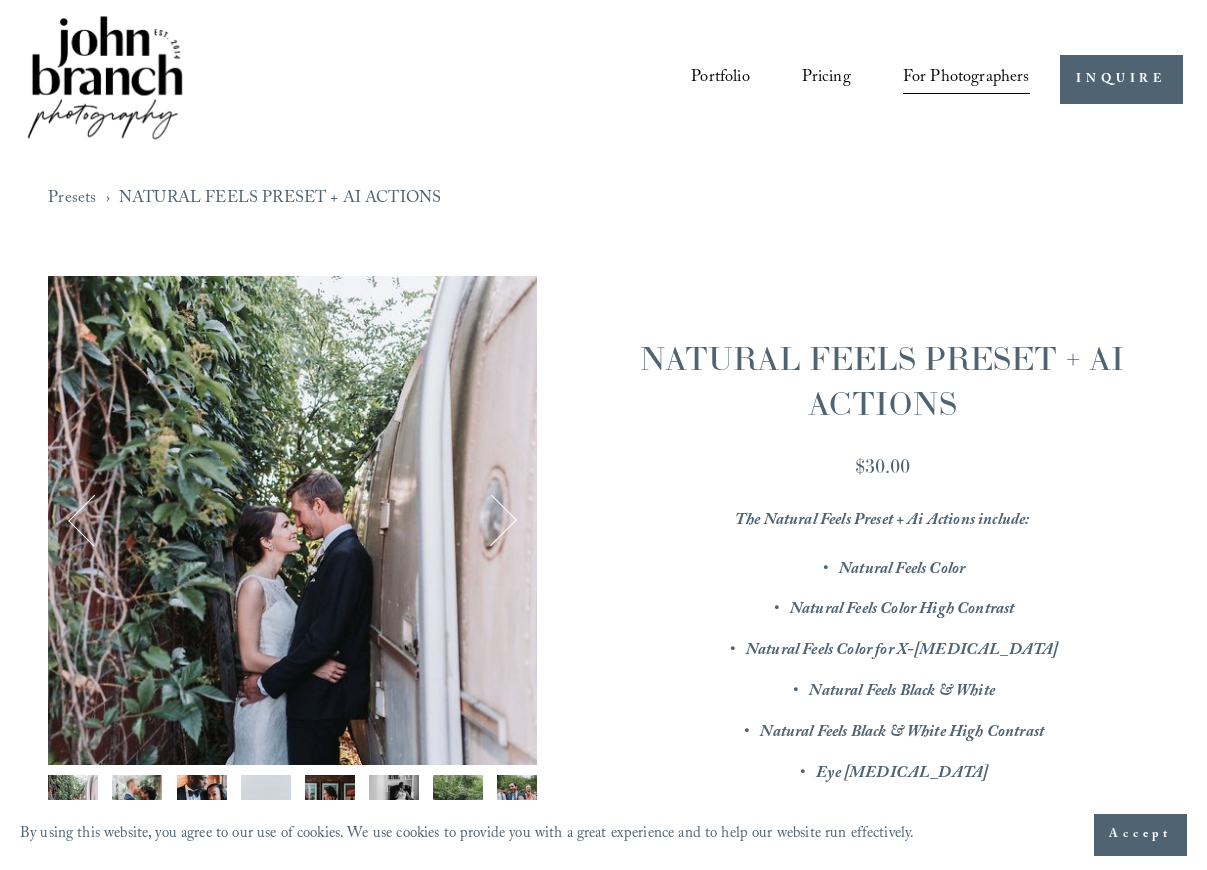 scroll, scrollTop: 0, scrollLeft: 0, axis: both 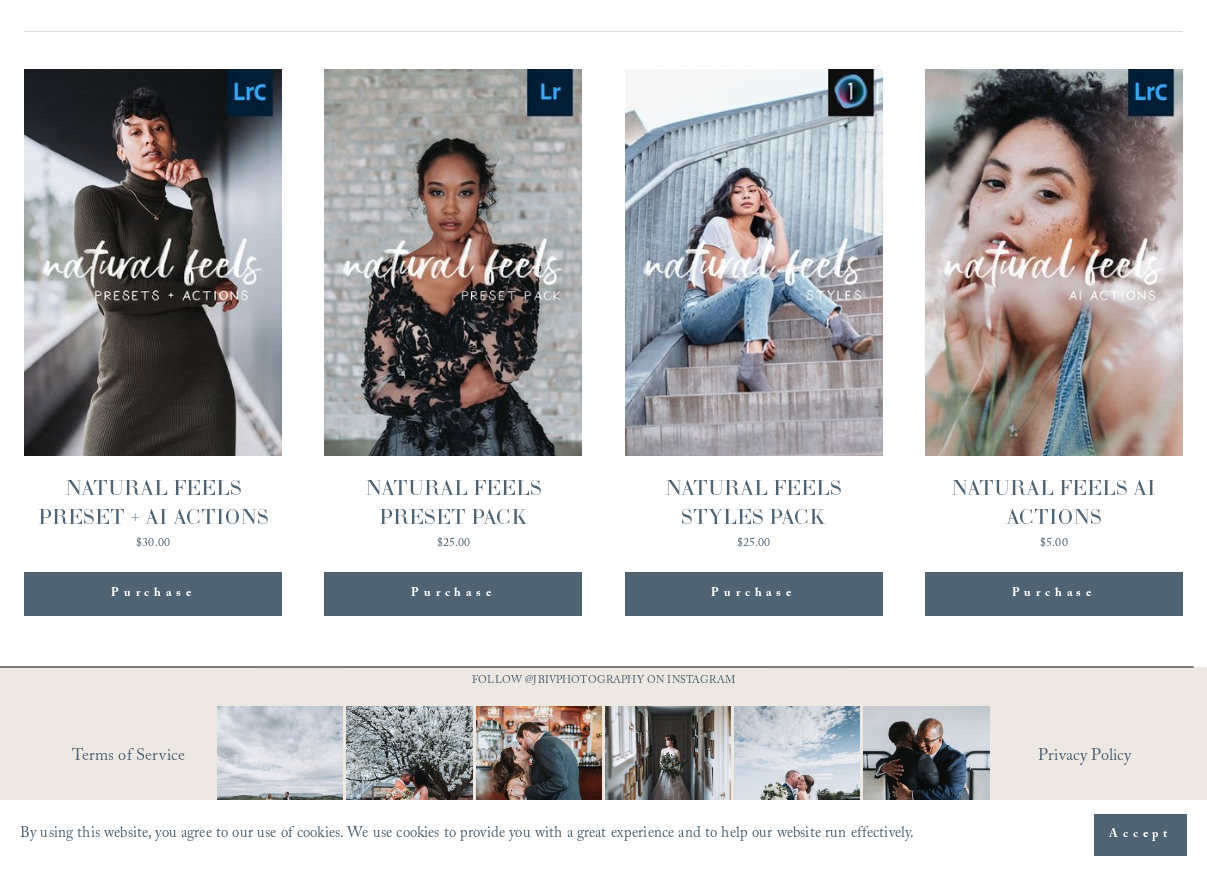 click on "Quick View
NATURAL FEELS PRESET PACK
$25.00" 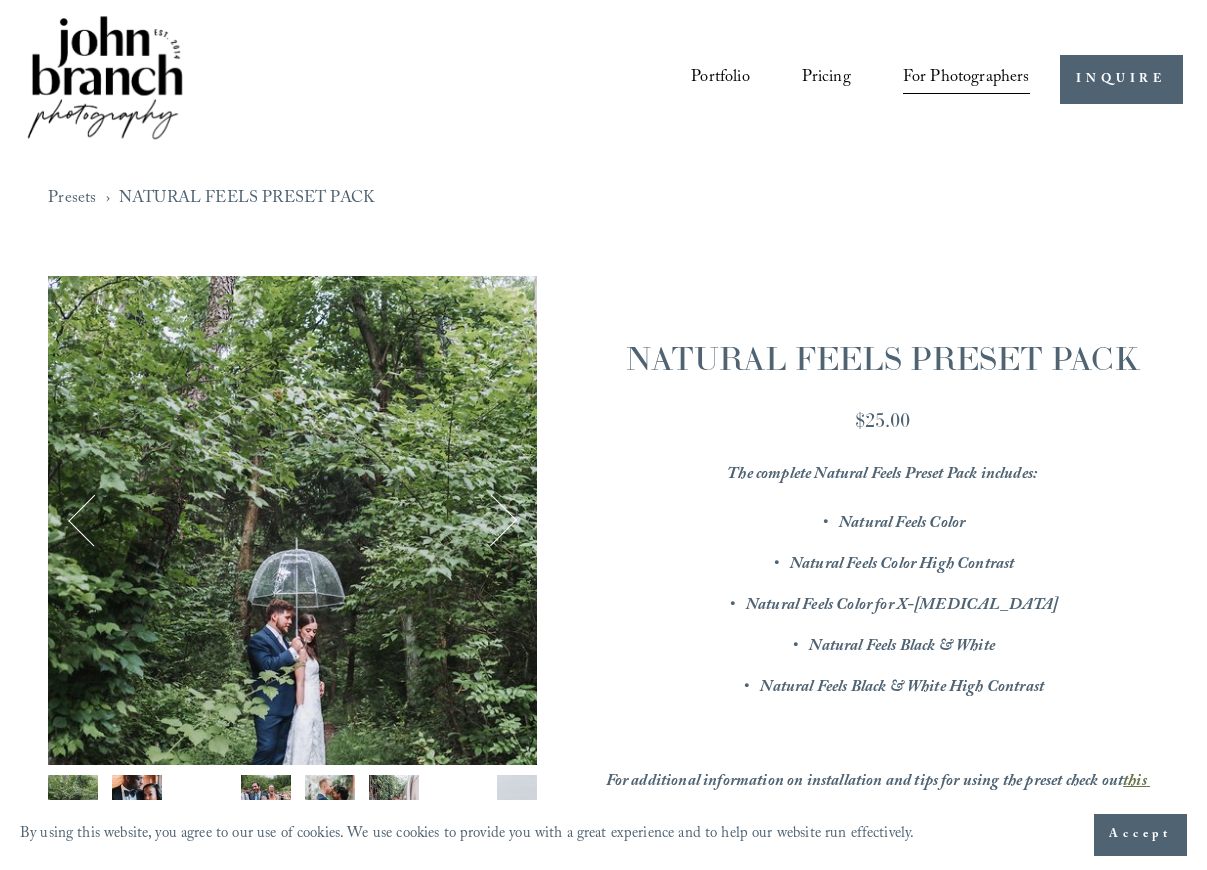 scroll, scrollTop: 0, scrollLeft: 0, axis: both 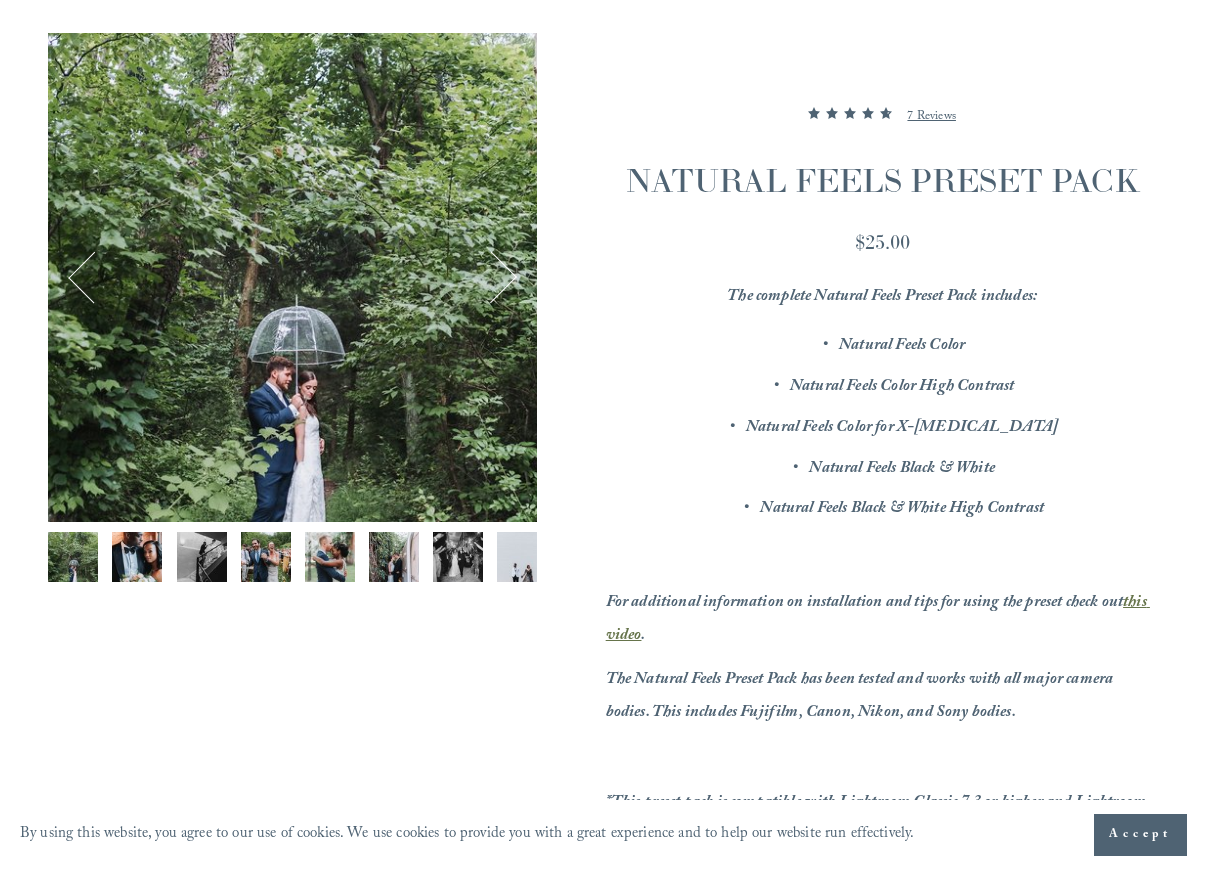 click at bounding box center [491, 277] 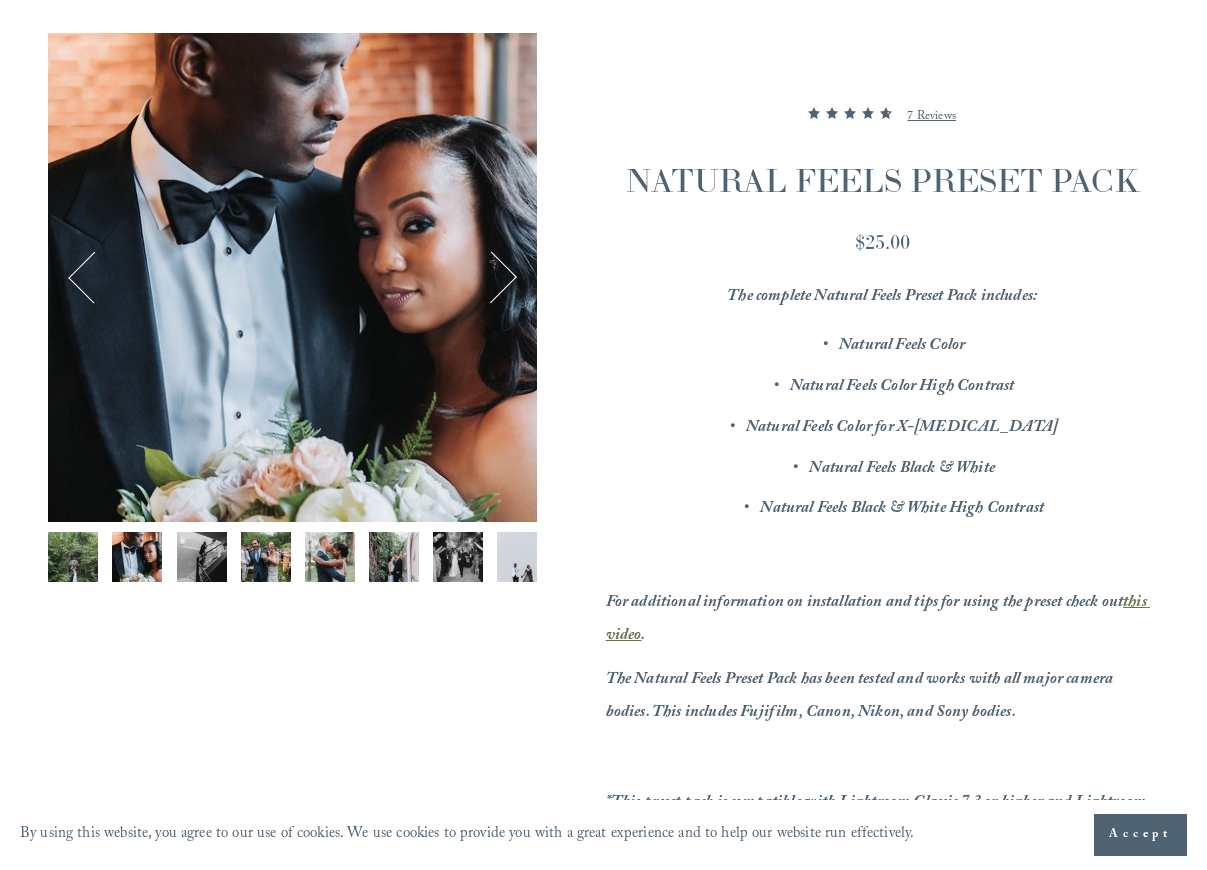 click at bounding box center (491, 277) 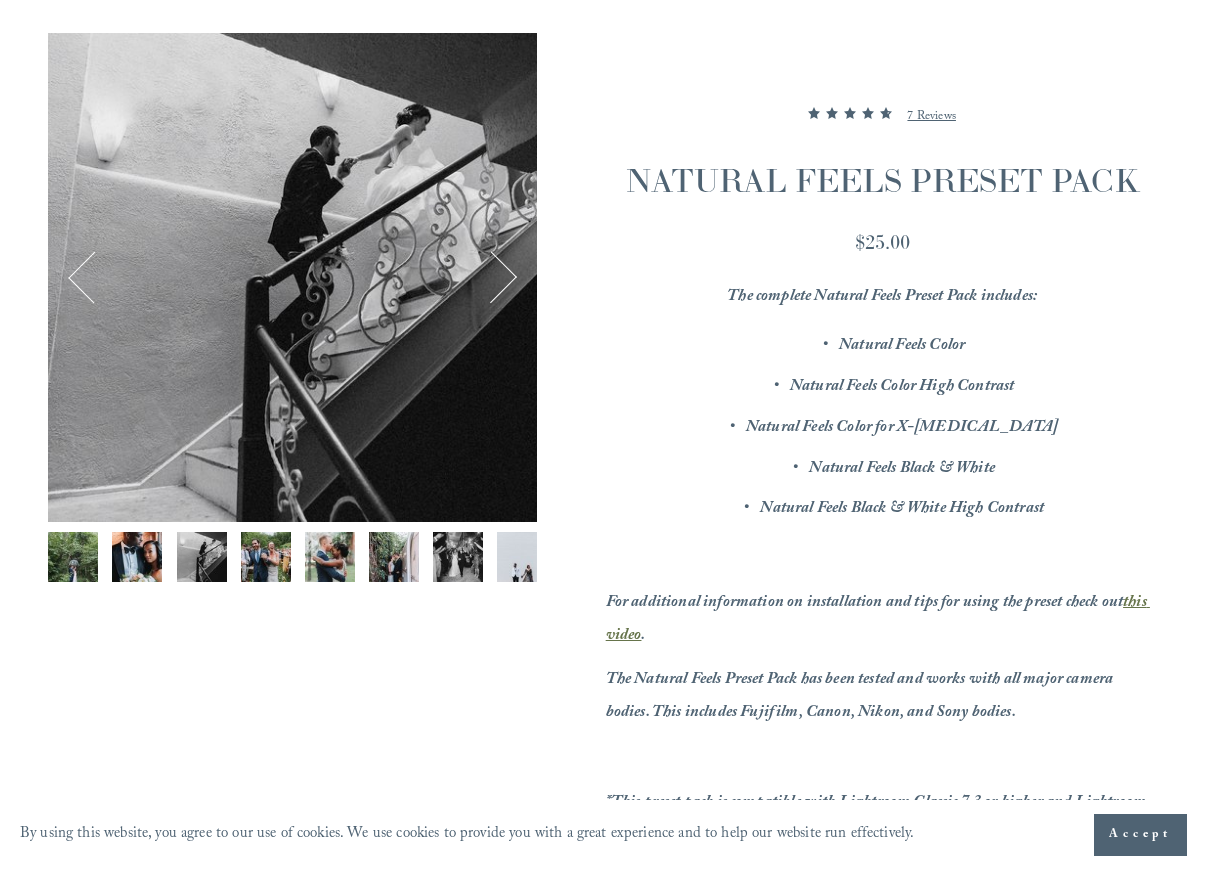click at bounding box center (491, 277) 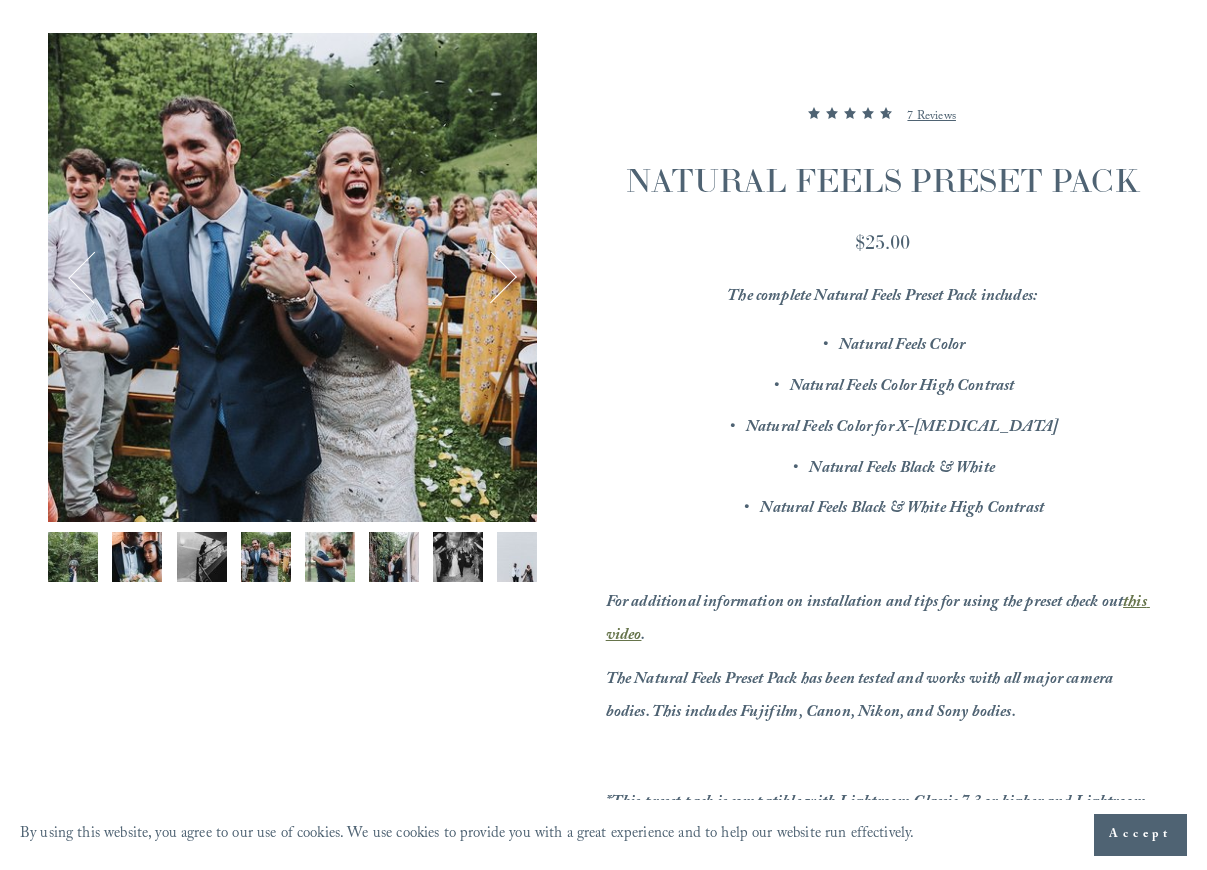 click at bounding box center (491, 277) 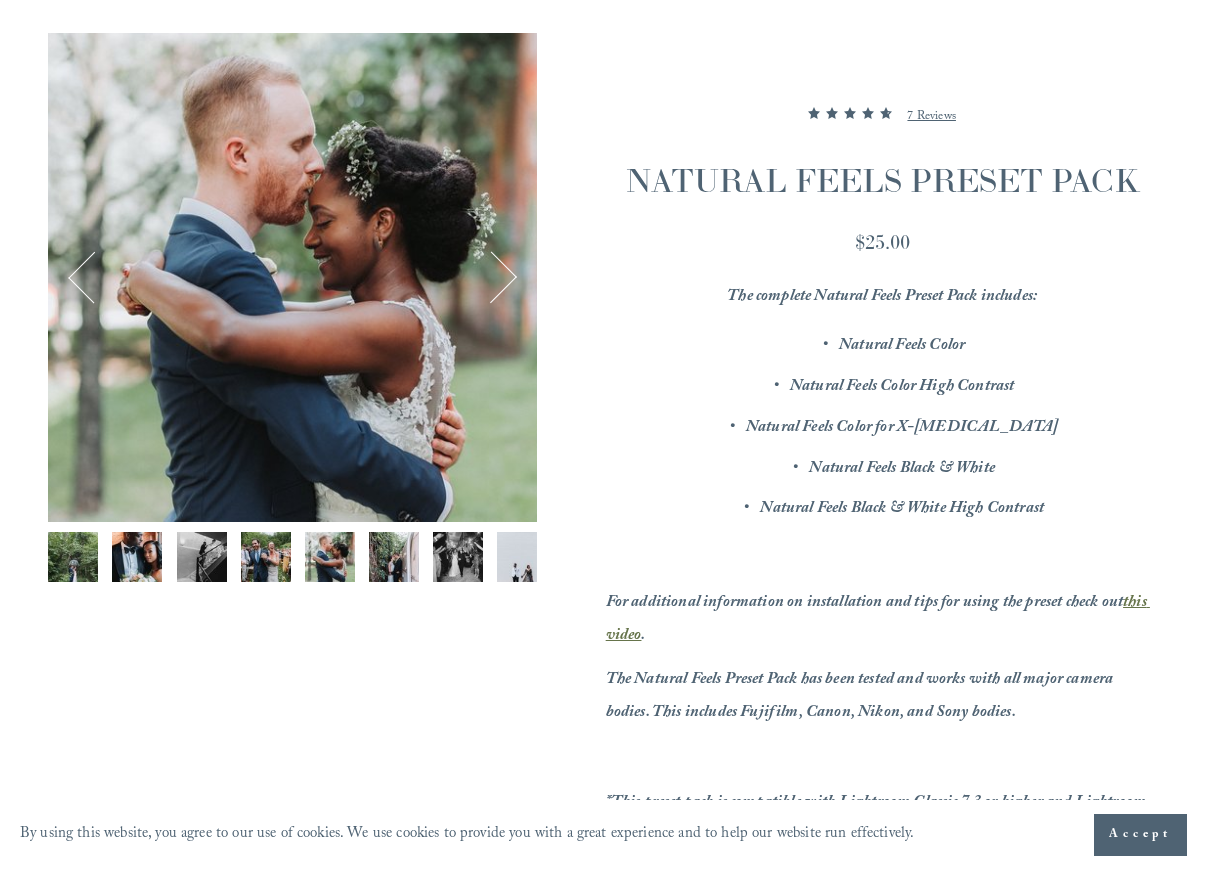 click at bounding box center [491, 277] 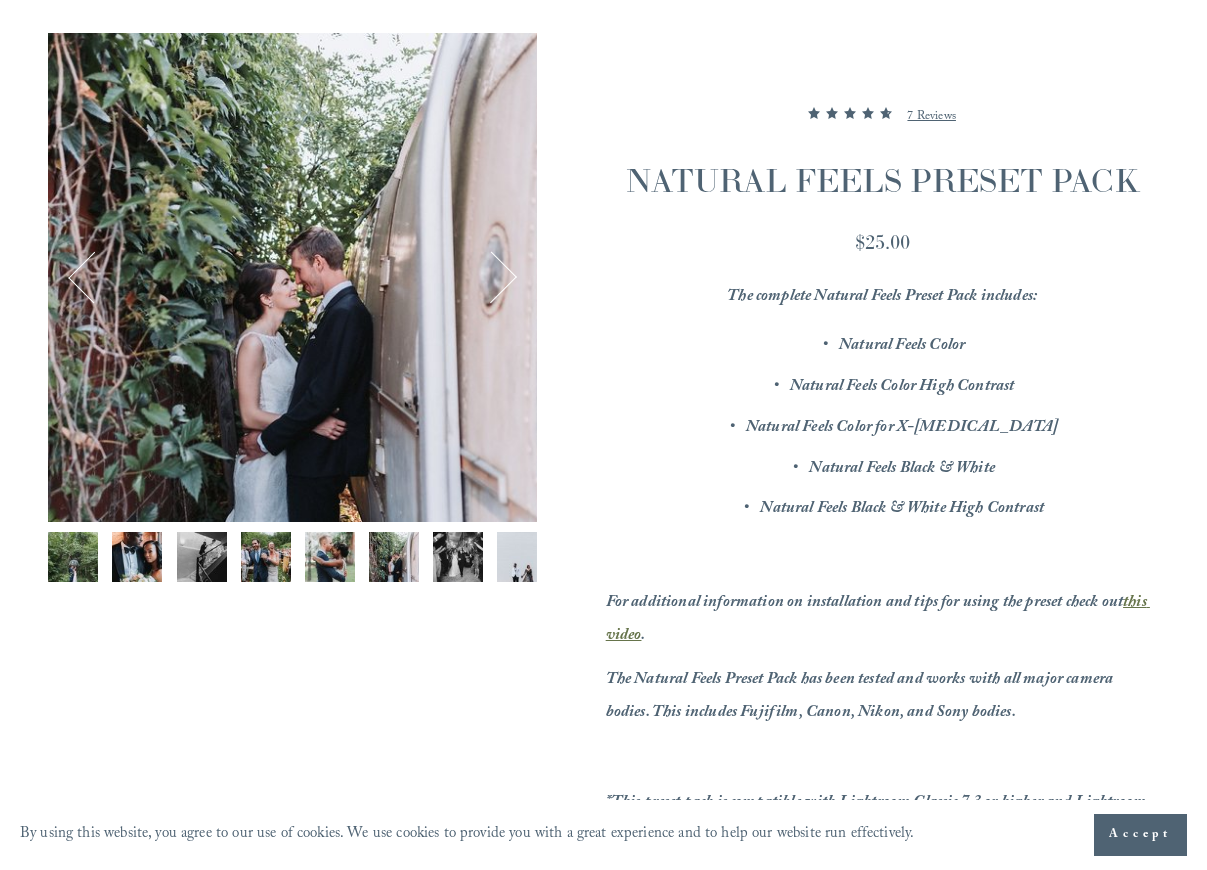 click at bounding box center (491, 277) 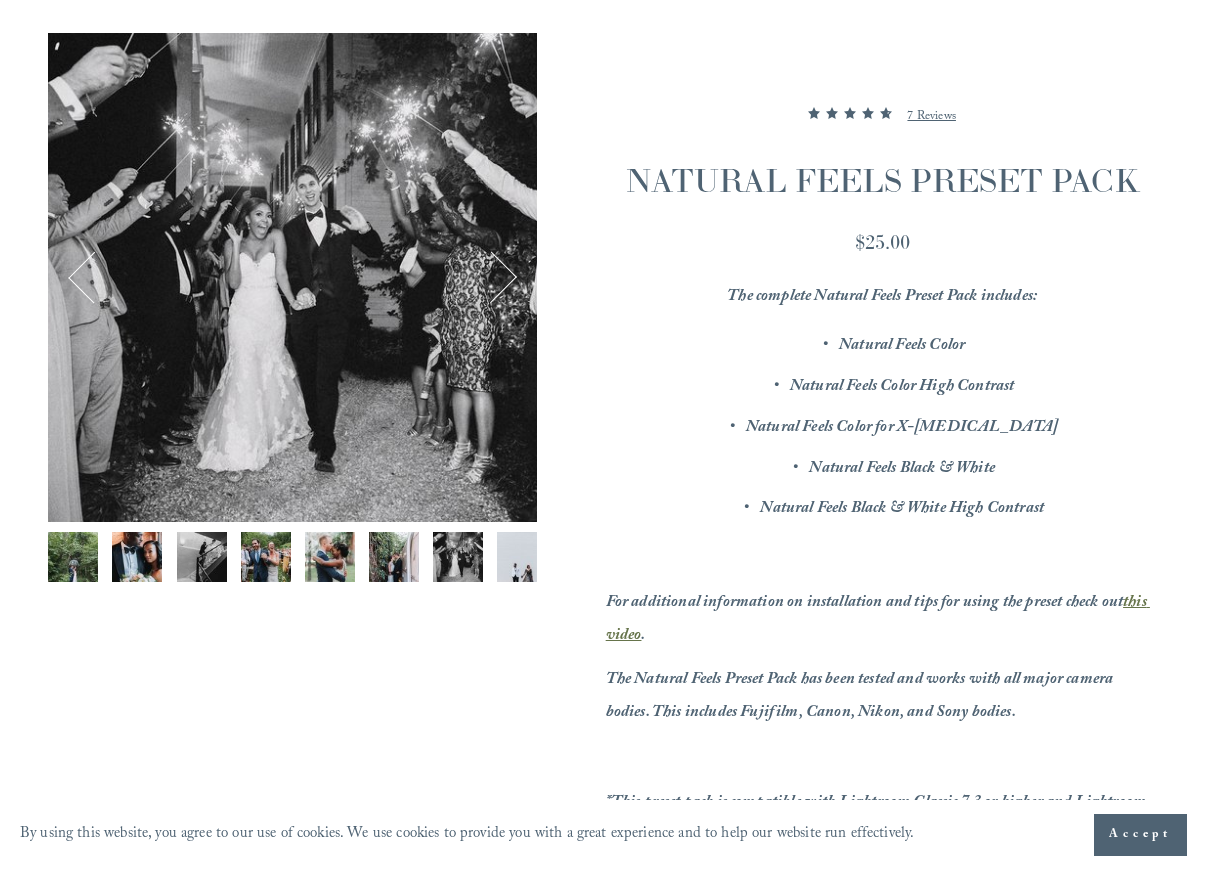 click on "7 Reviews" at bounding box center [931, 117] 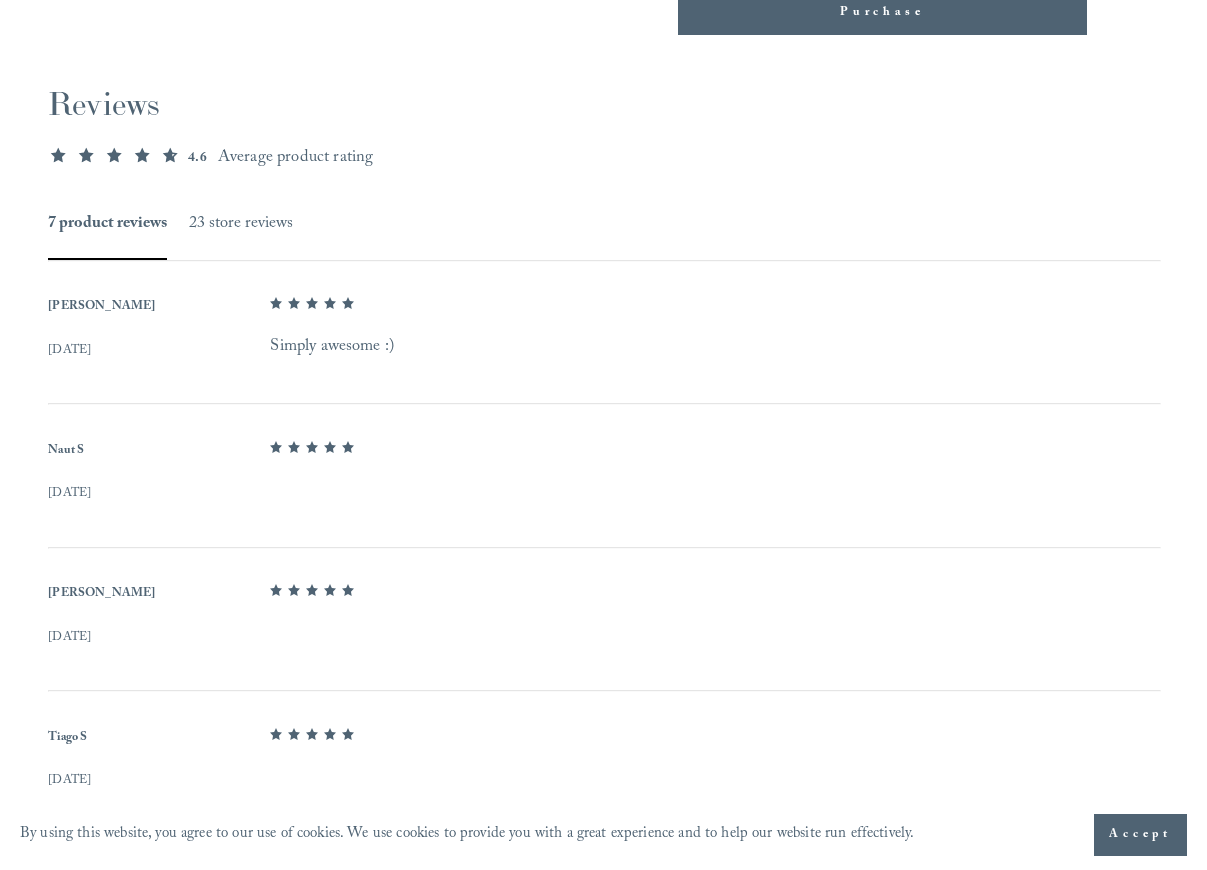 scroll, scrollTop: 1296, scrollLeft: 0, axis: vertical 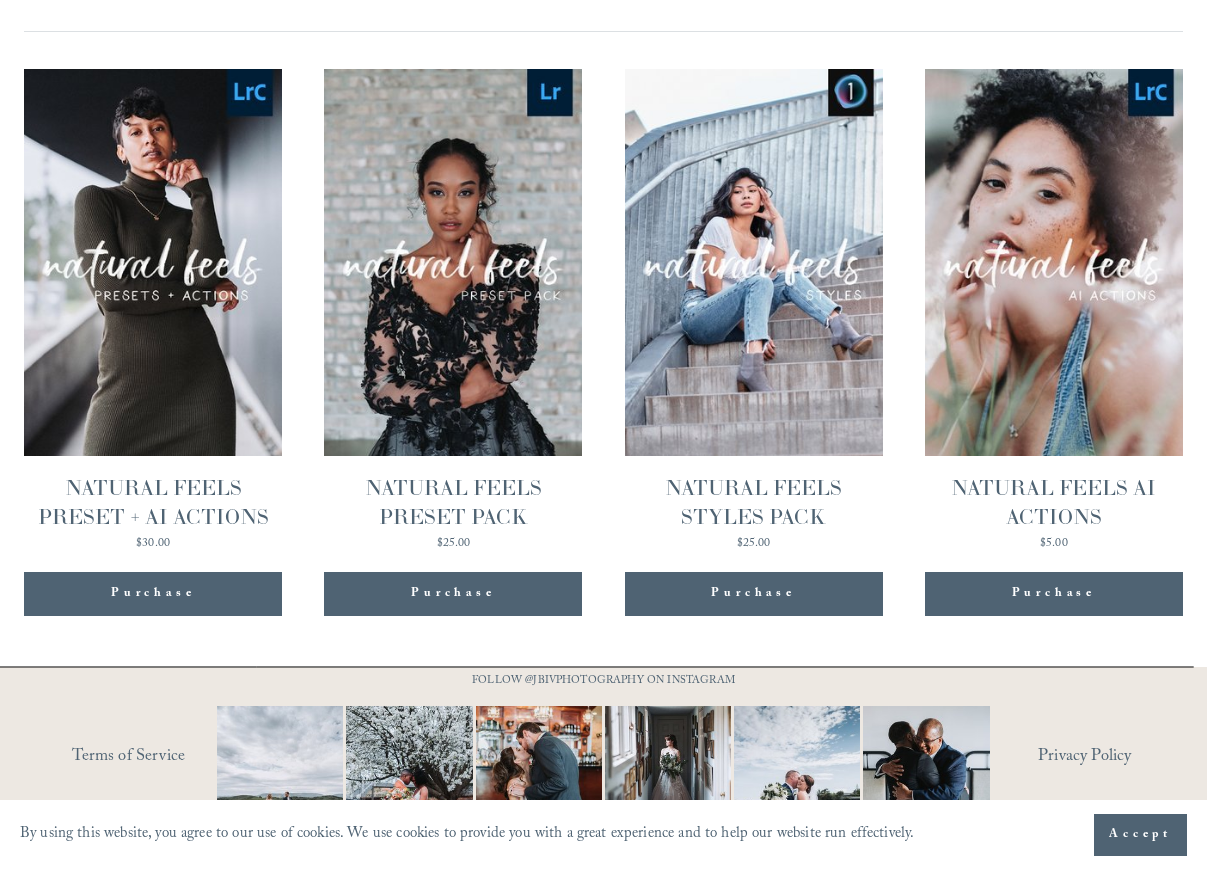 click on "Quick View
NATURAL FEELS STYLES PACK
$25.00" at bounding box center [754, 309] 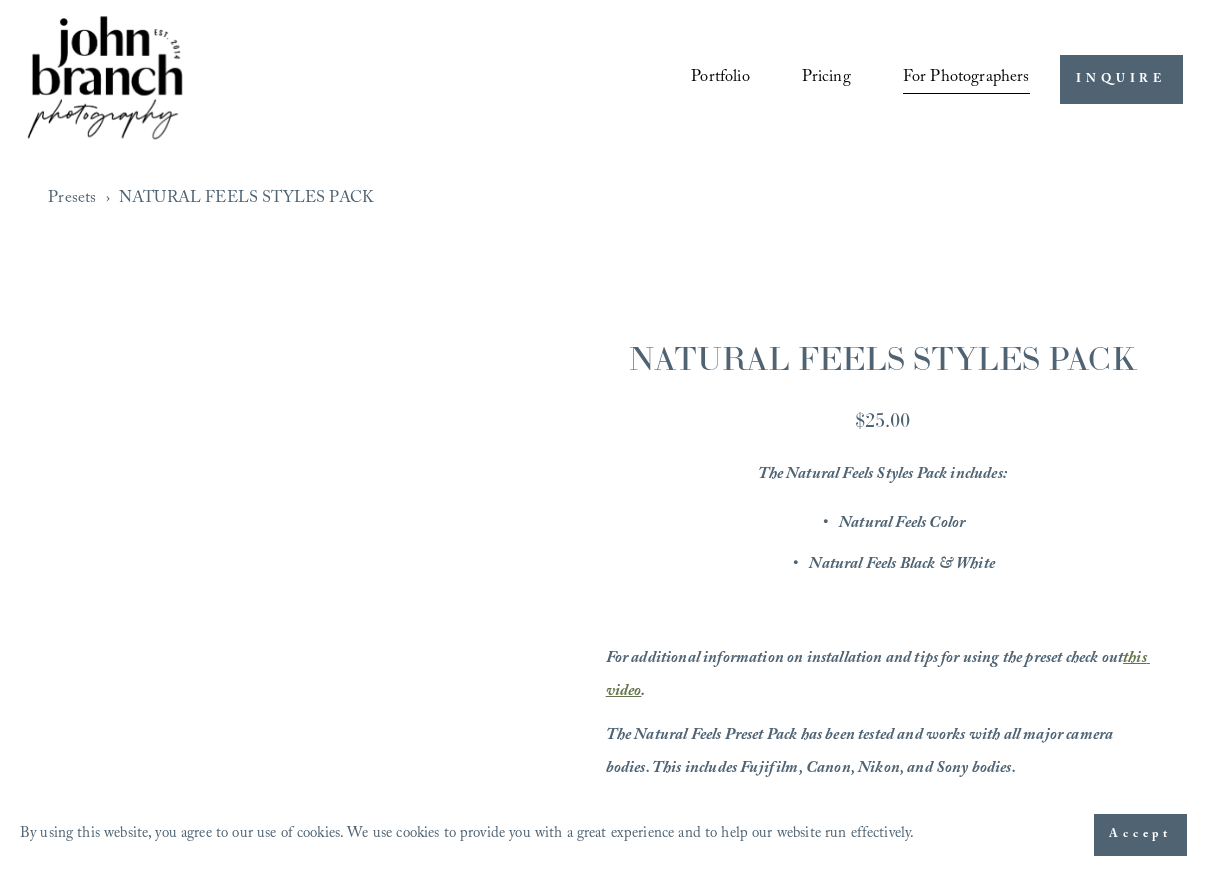 scroll, scrollTop: 0, scrollLeft: 0, axis: both 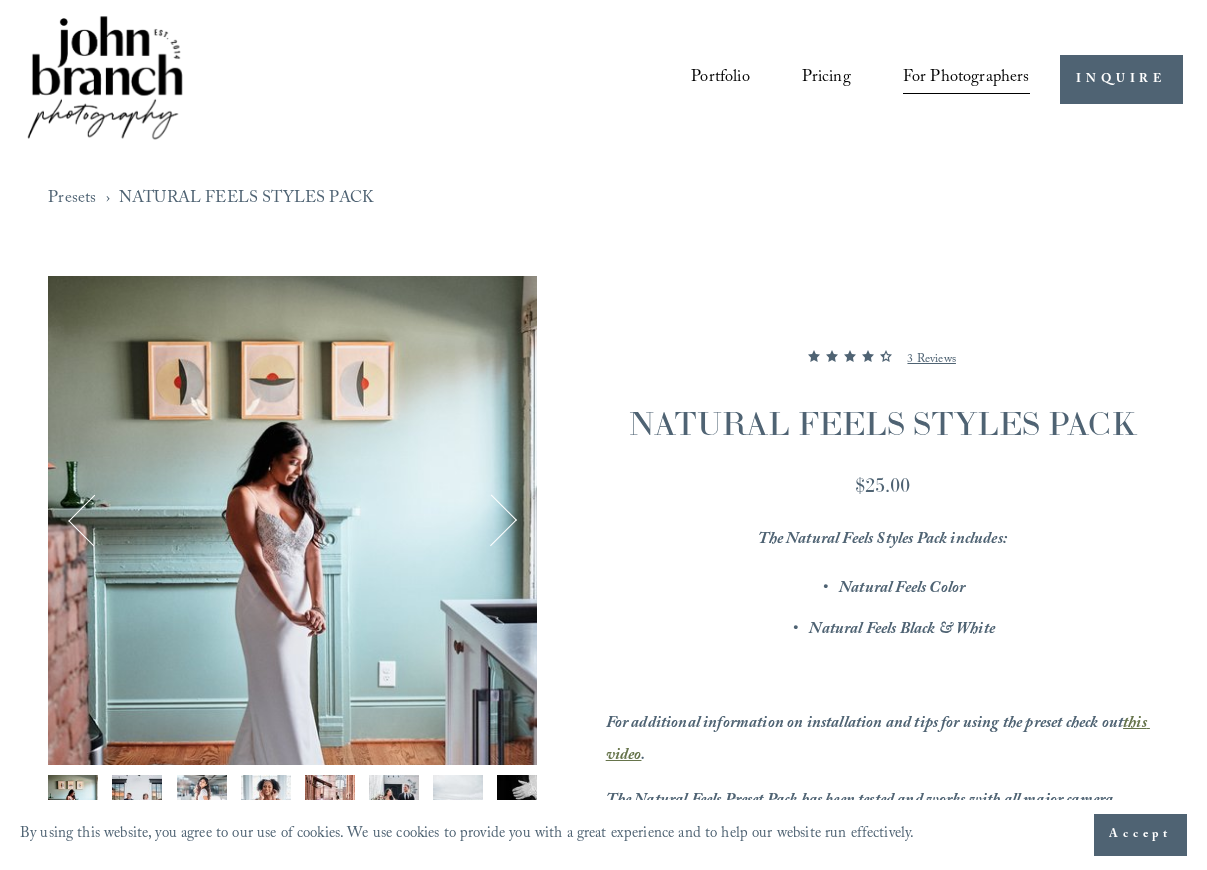 click at bounding box center (491, 520) 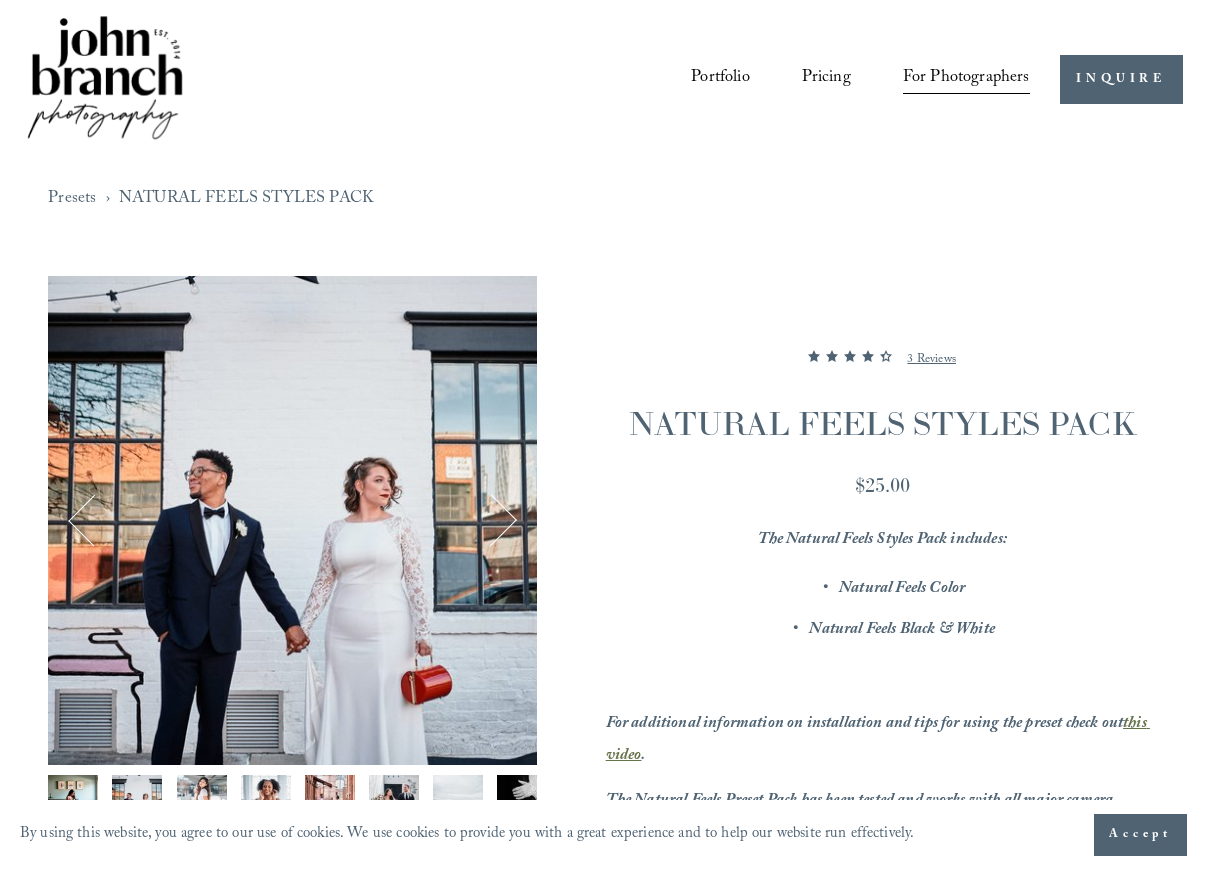 click at bounding box center (491, 520) 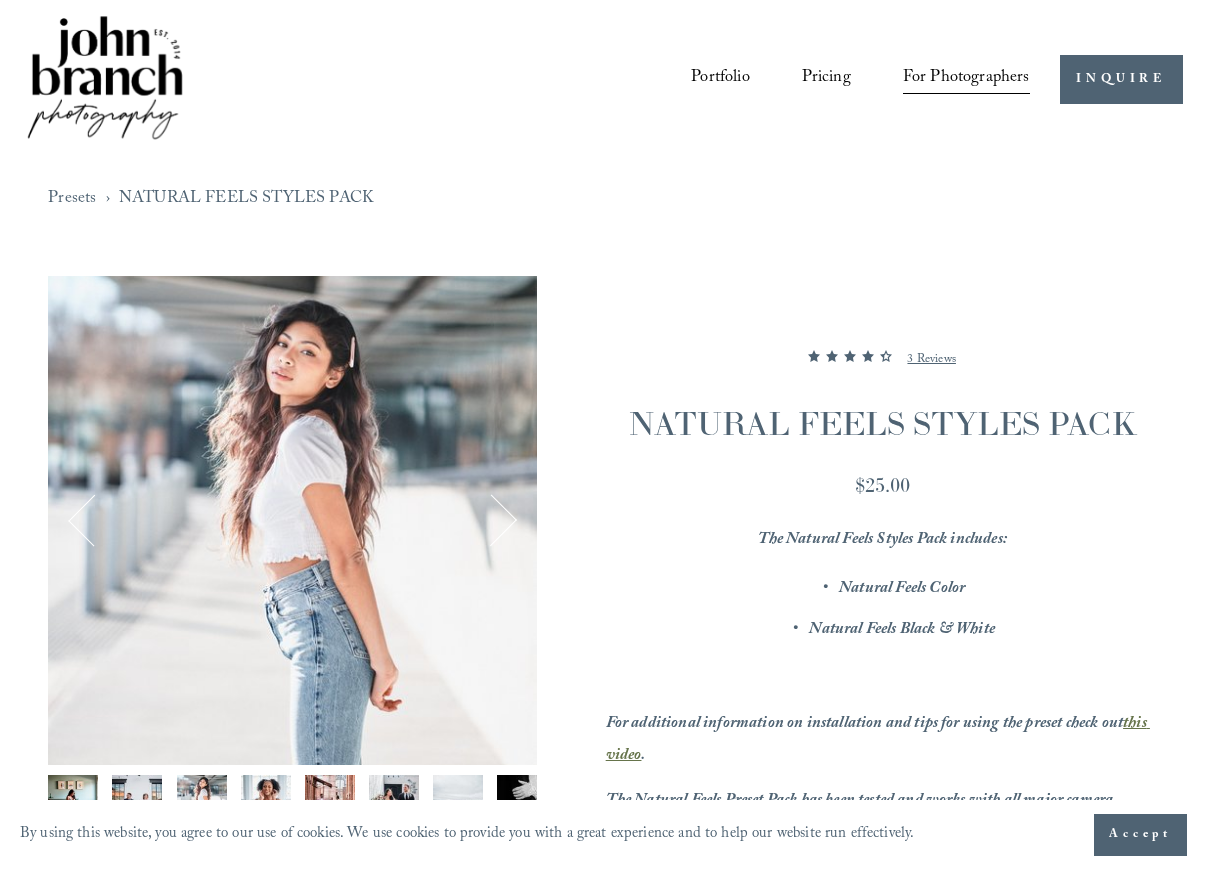 click at bounding box center [491, 520] 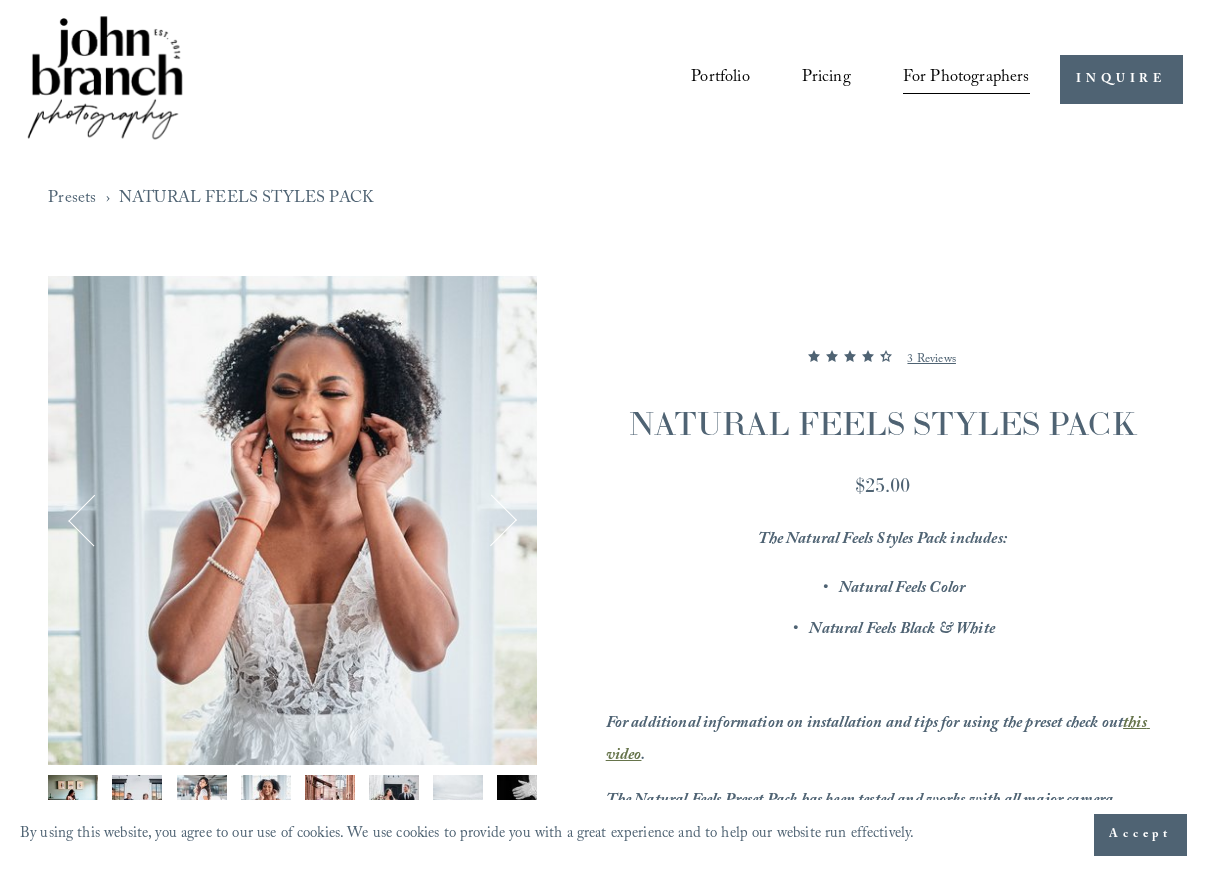 click at bounding box center [491, 520] 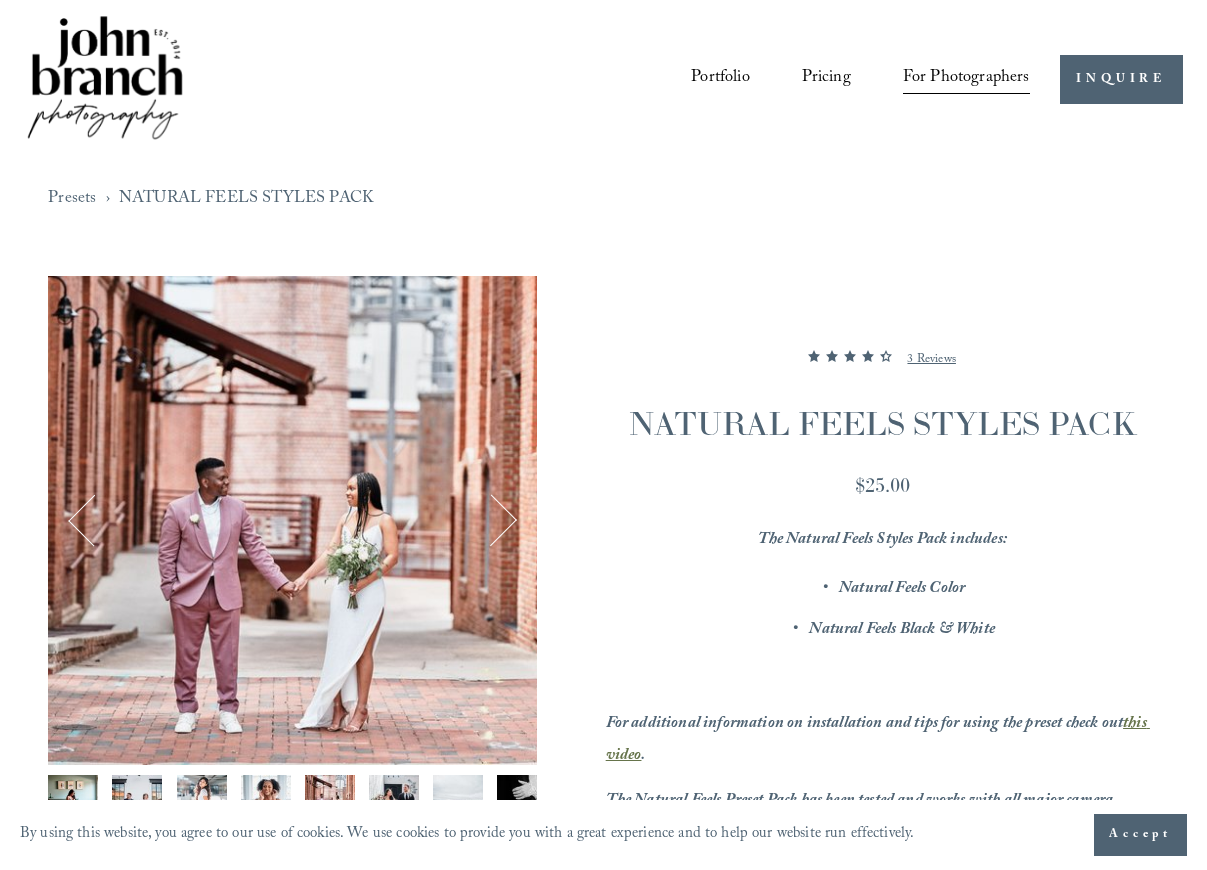 click at bounding box center [491, 520] 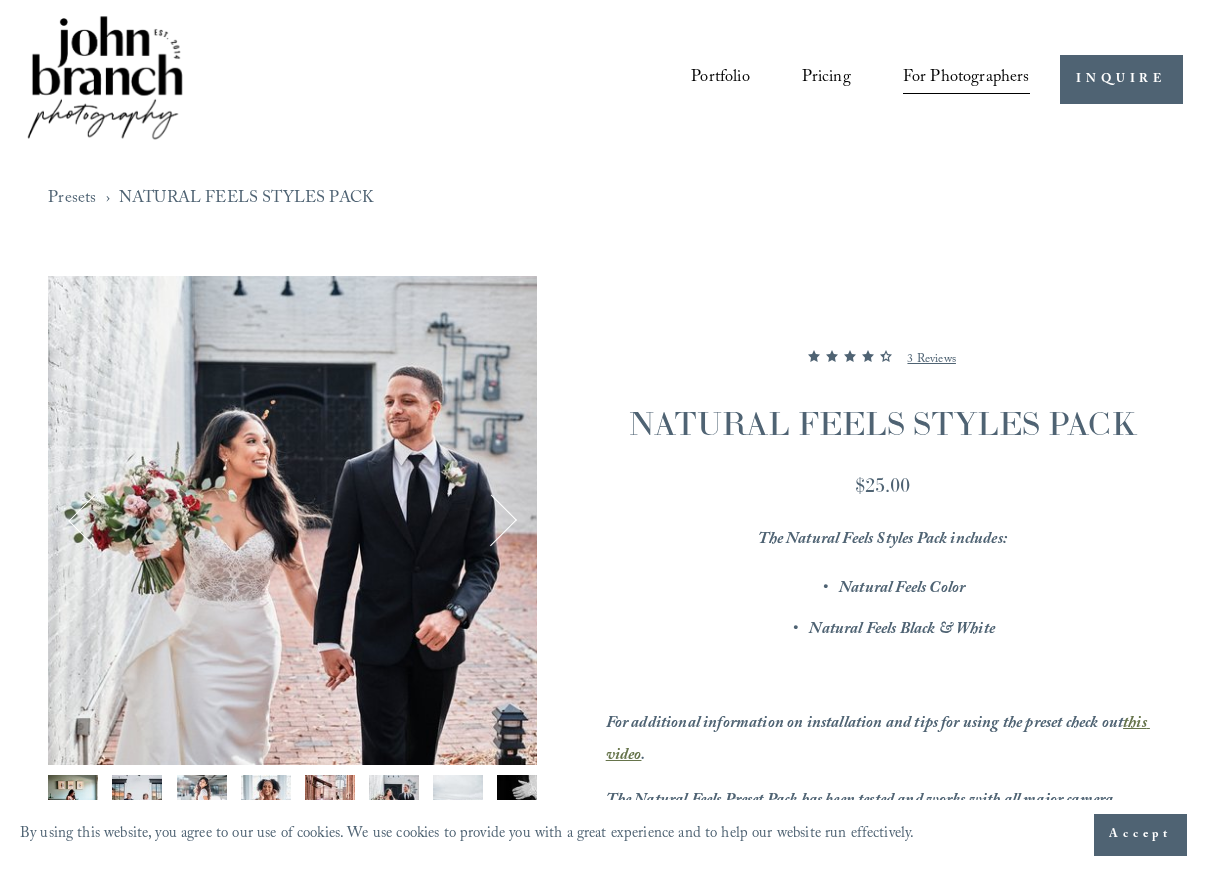 click at bounding box center (491, 520) 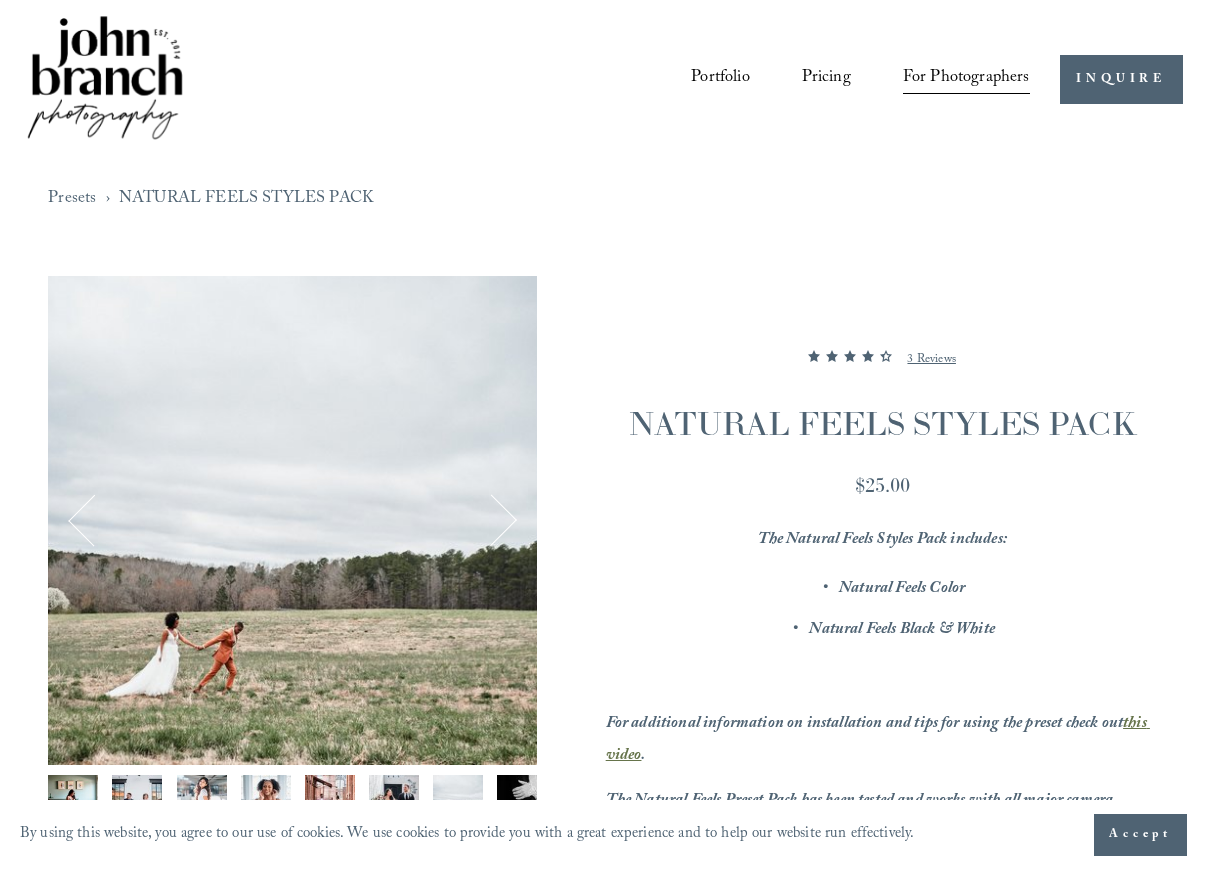 click at bounding box center (491, 520) 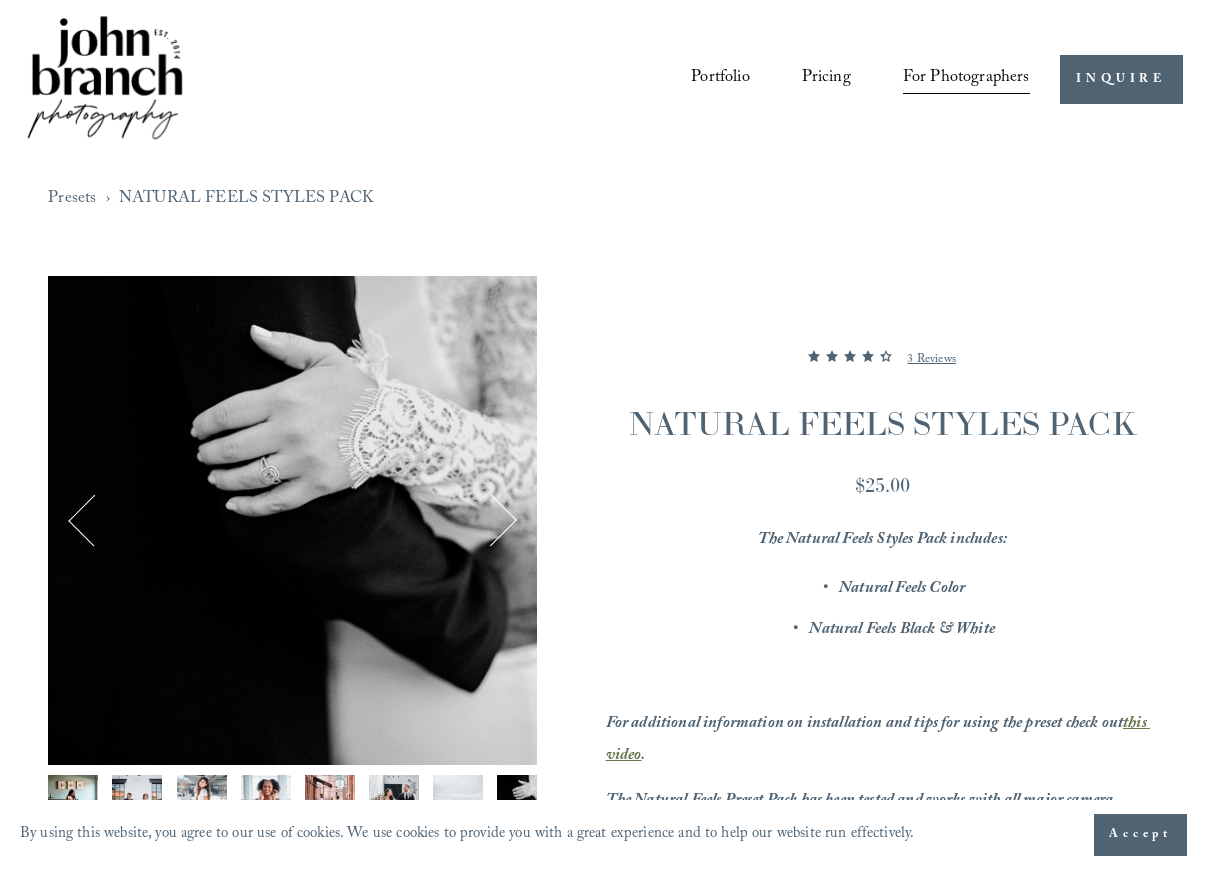 click at bounding box center [94, 520] 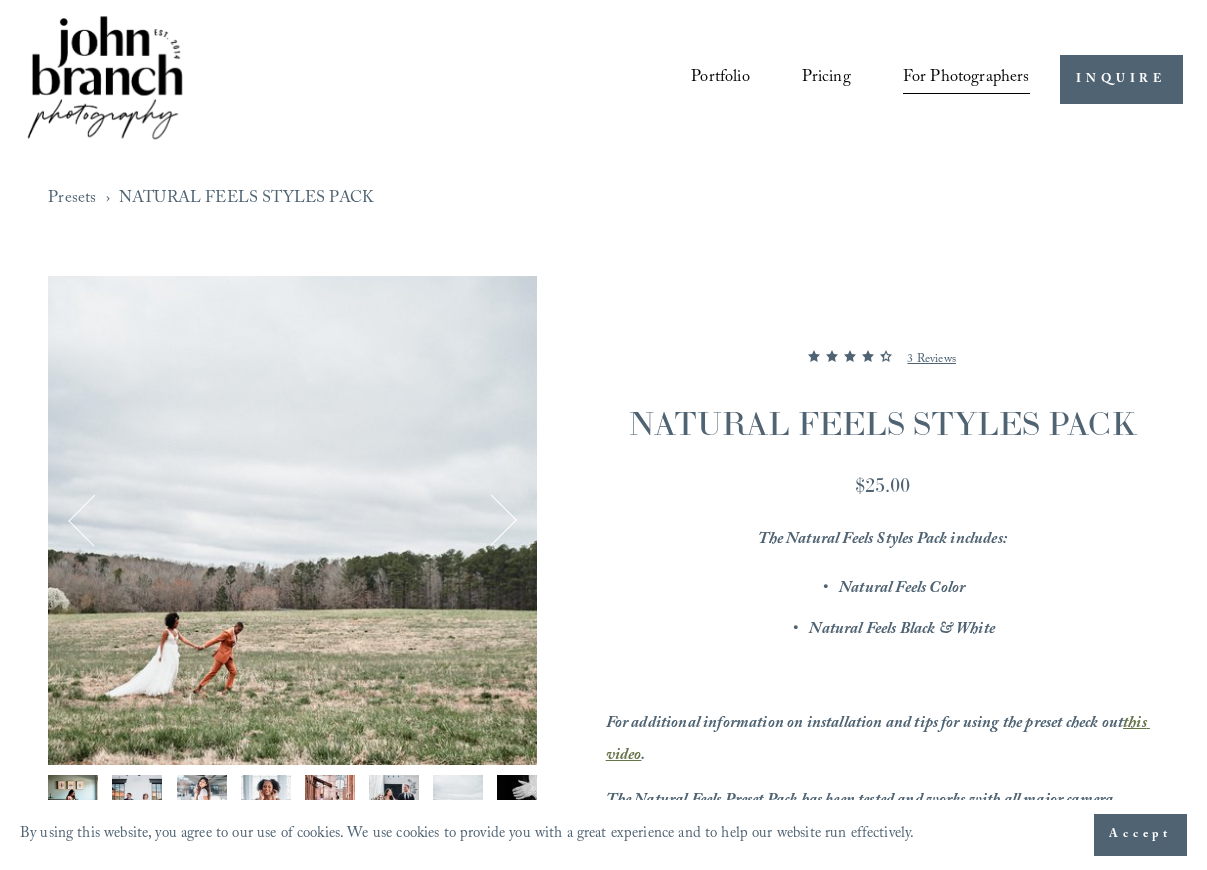 click at bounding box center (491, 520) 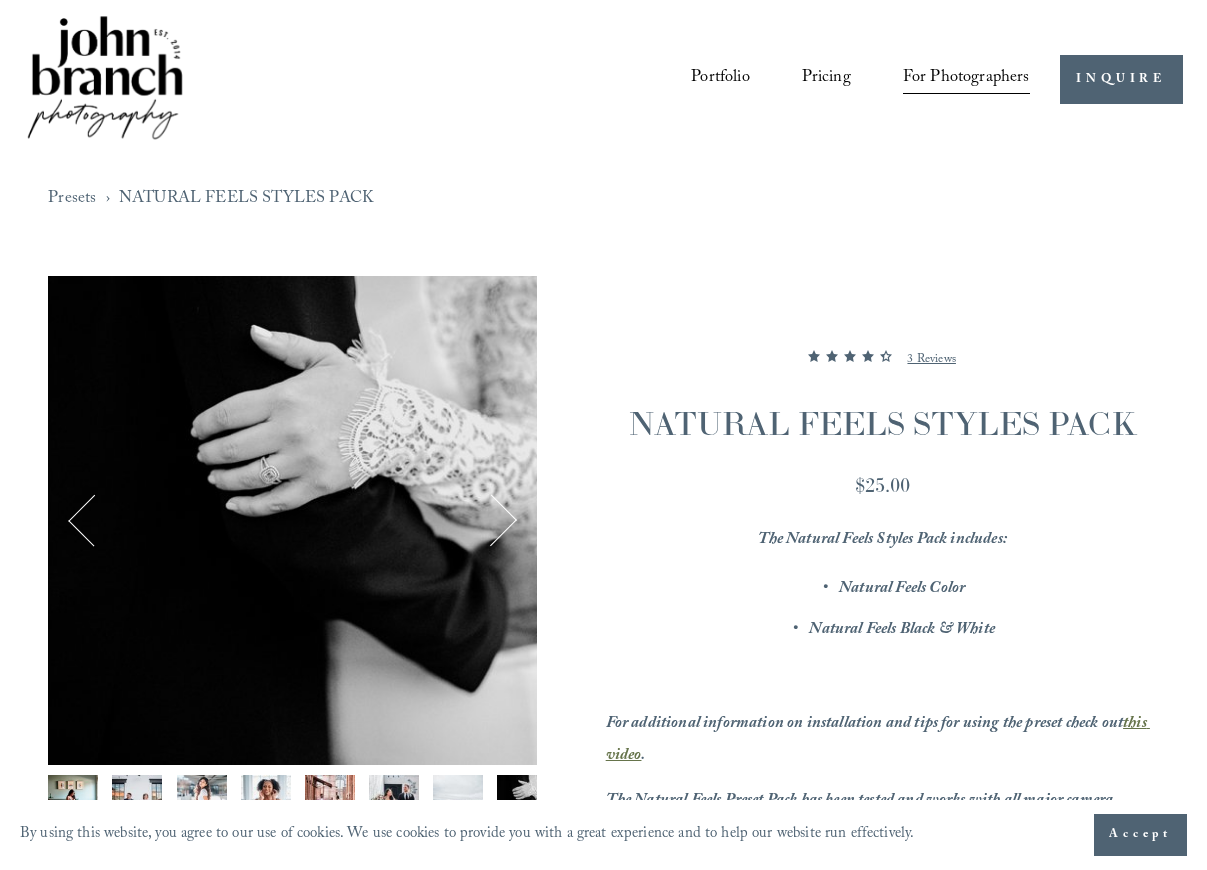 click at bounding box center (491, 520) 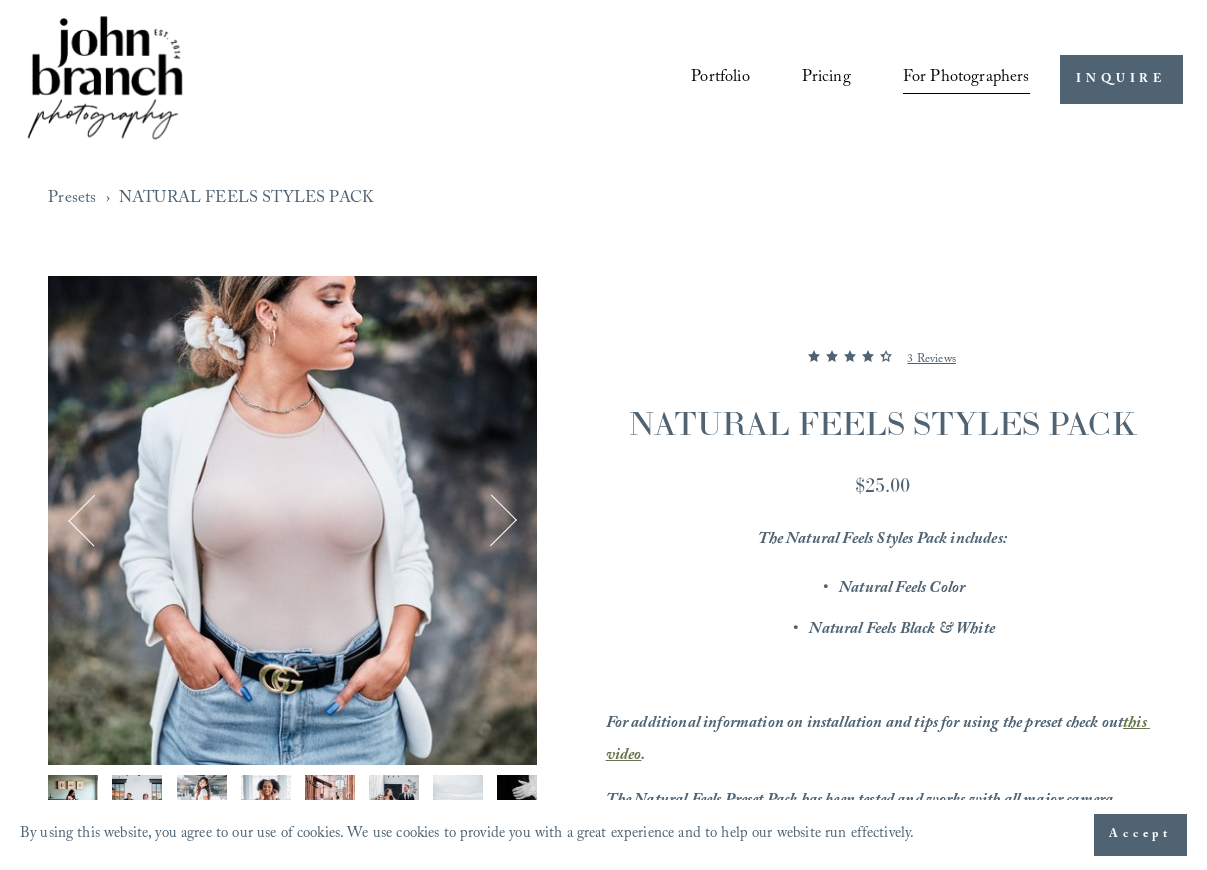 click at bounding box center (94, 520) 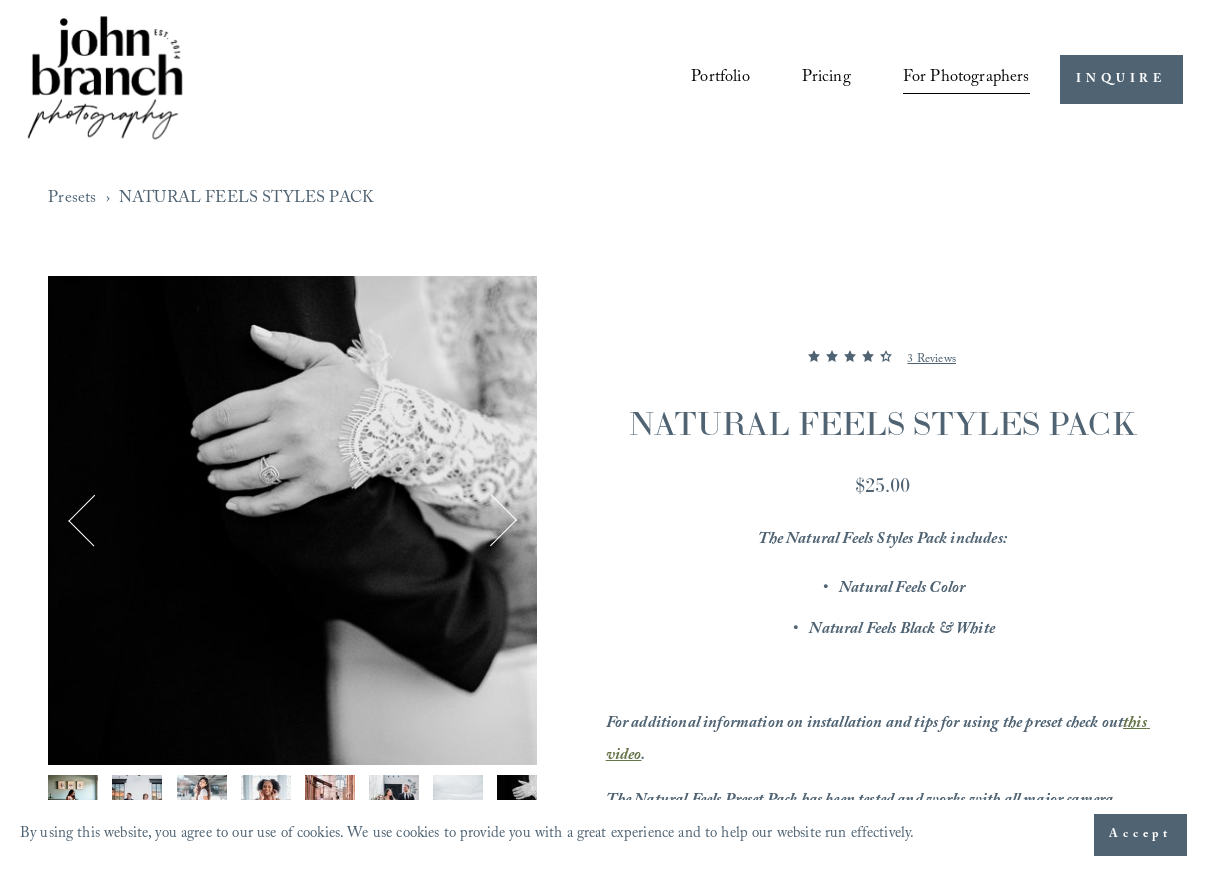 click at bounding box center (491, 520) 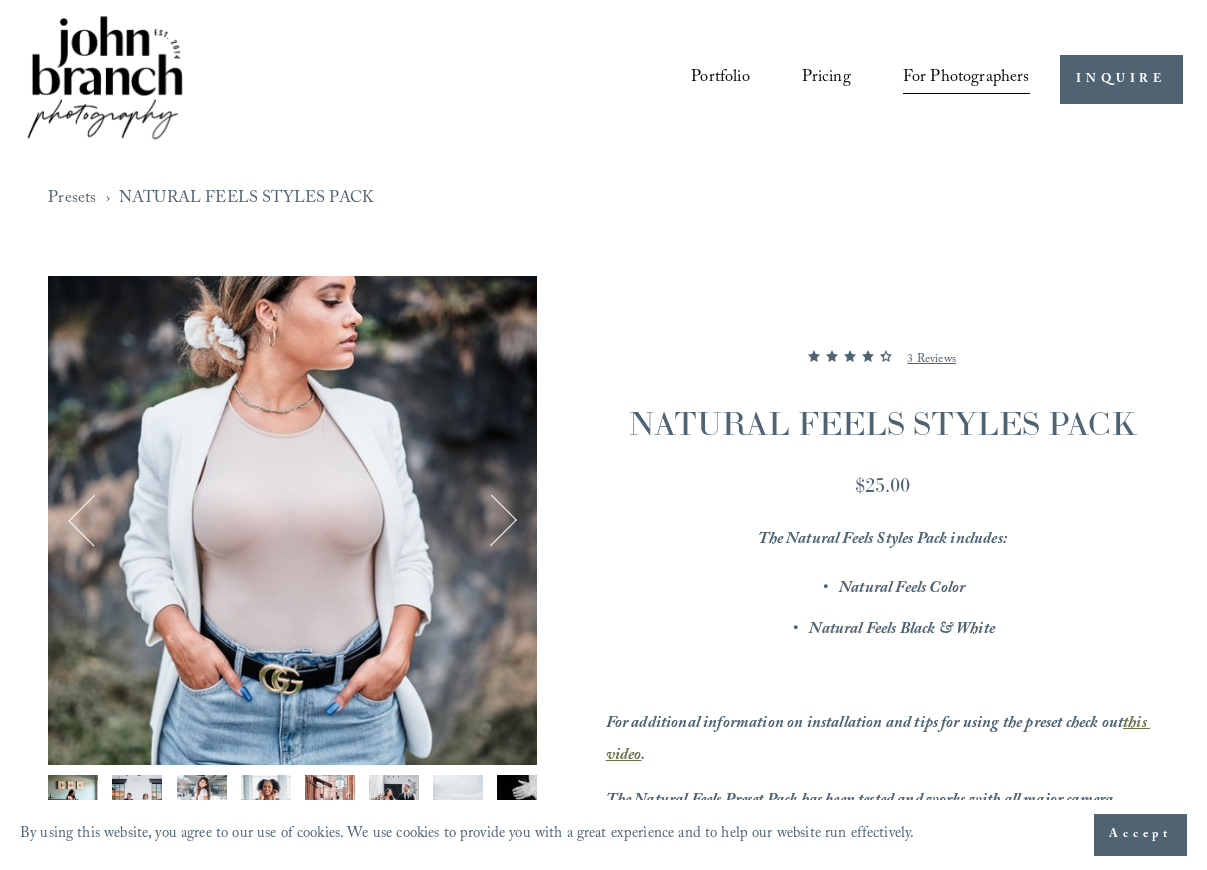 click at bounding box center (491, 520) 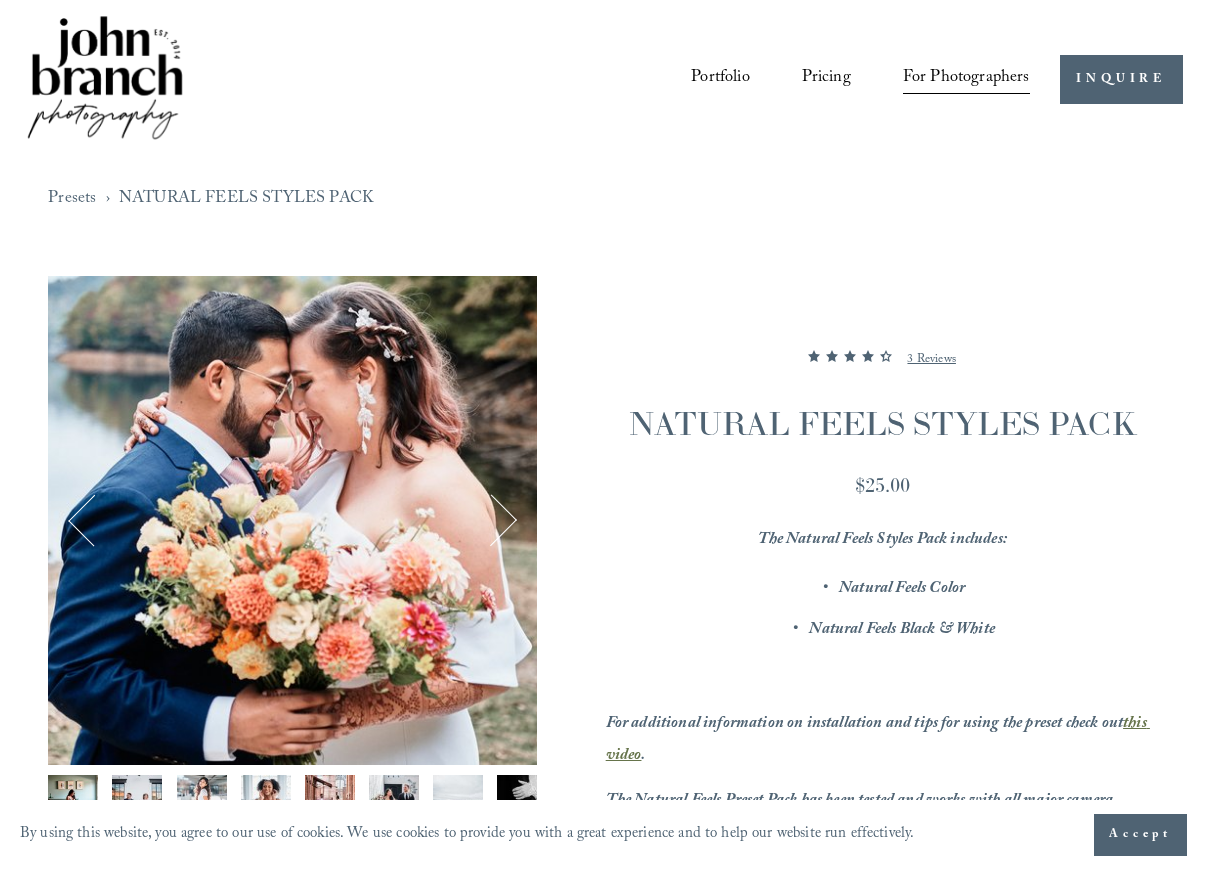 click at bounding box center [491, 520] 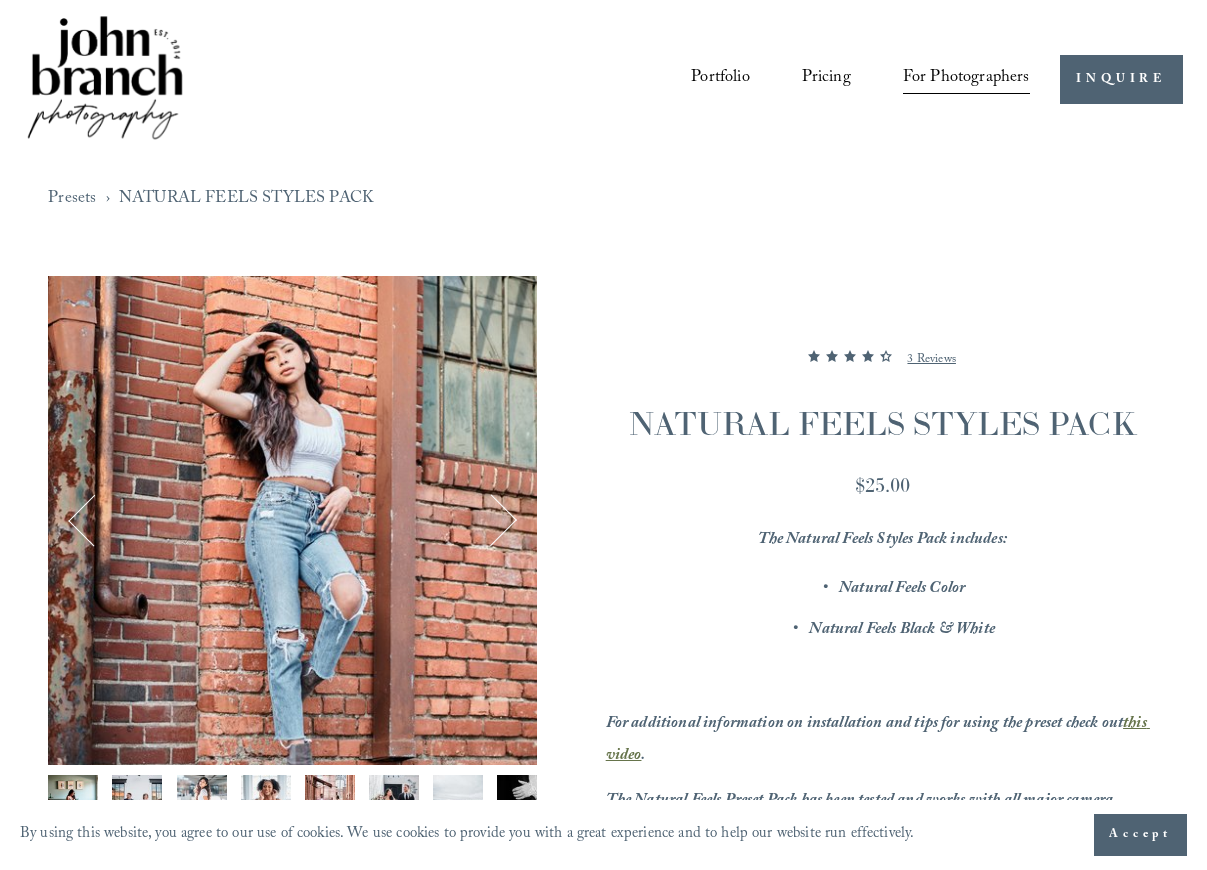click at bounding box center [491, 520] 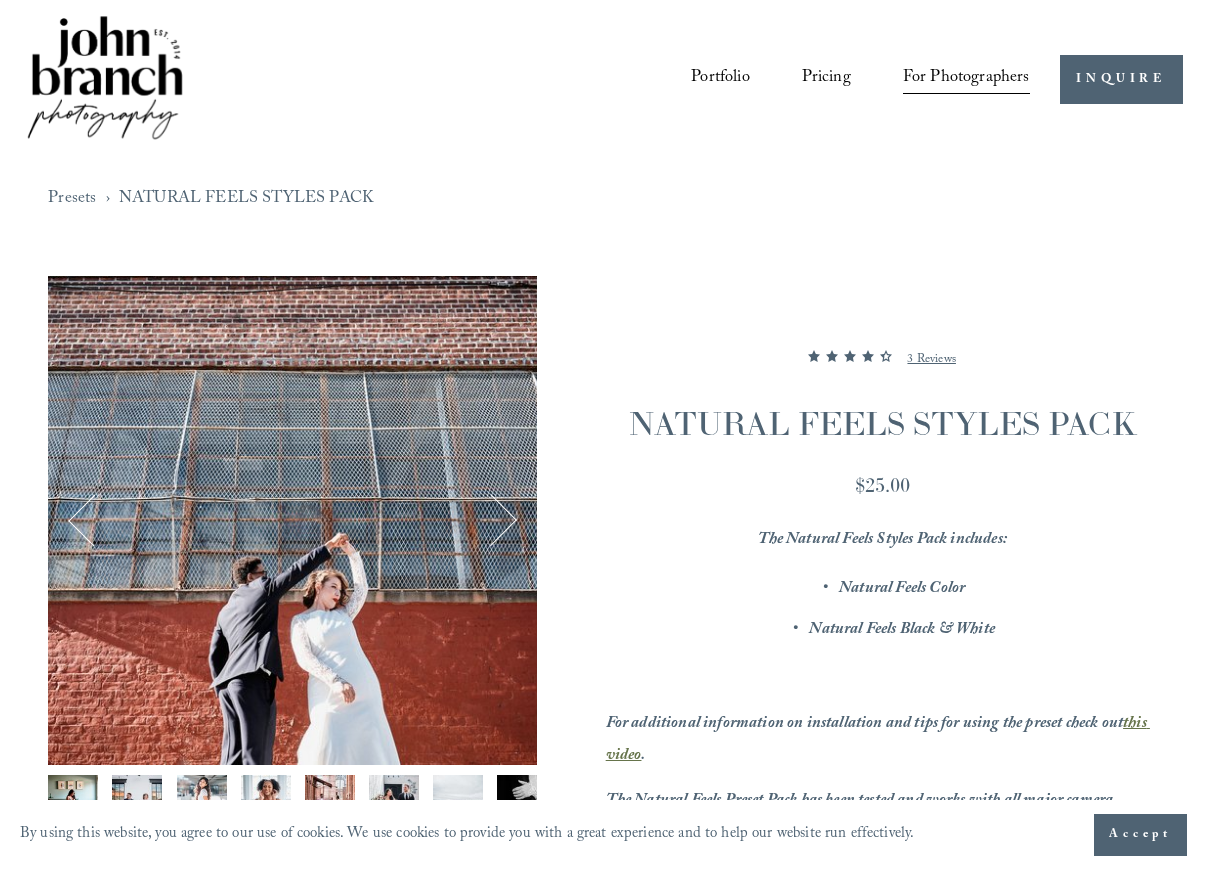 click at bounding box center [491, 520] 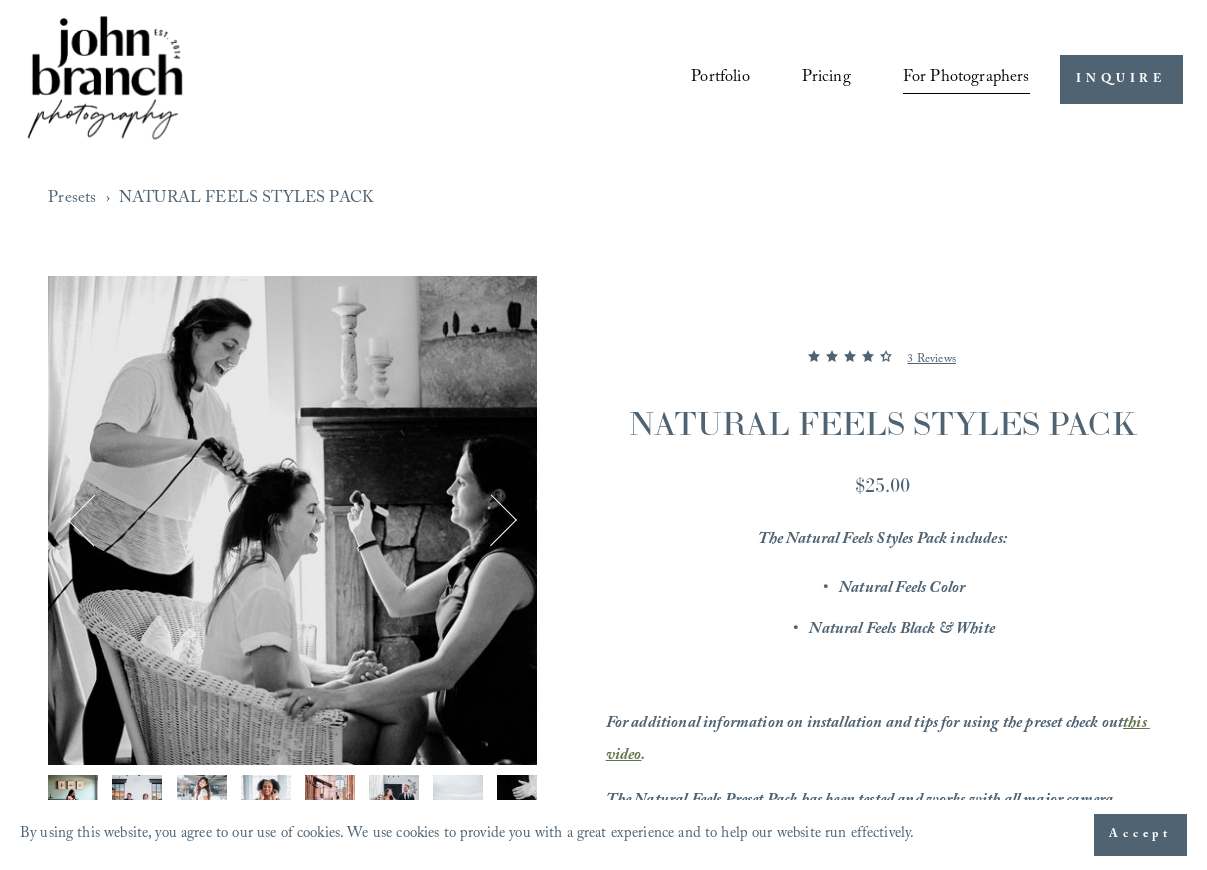 click at bounding box center [491, 520] 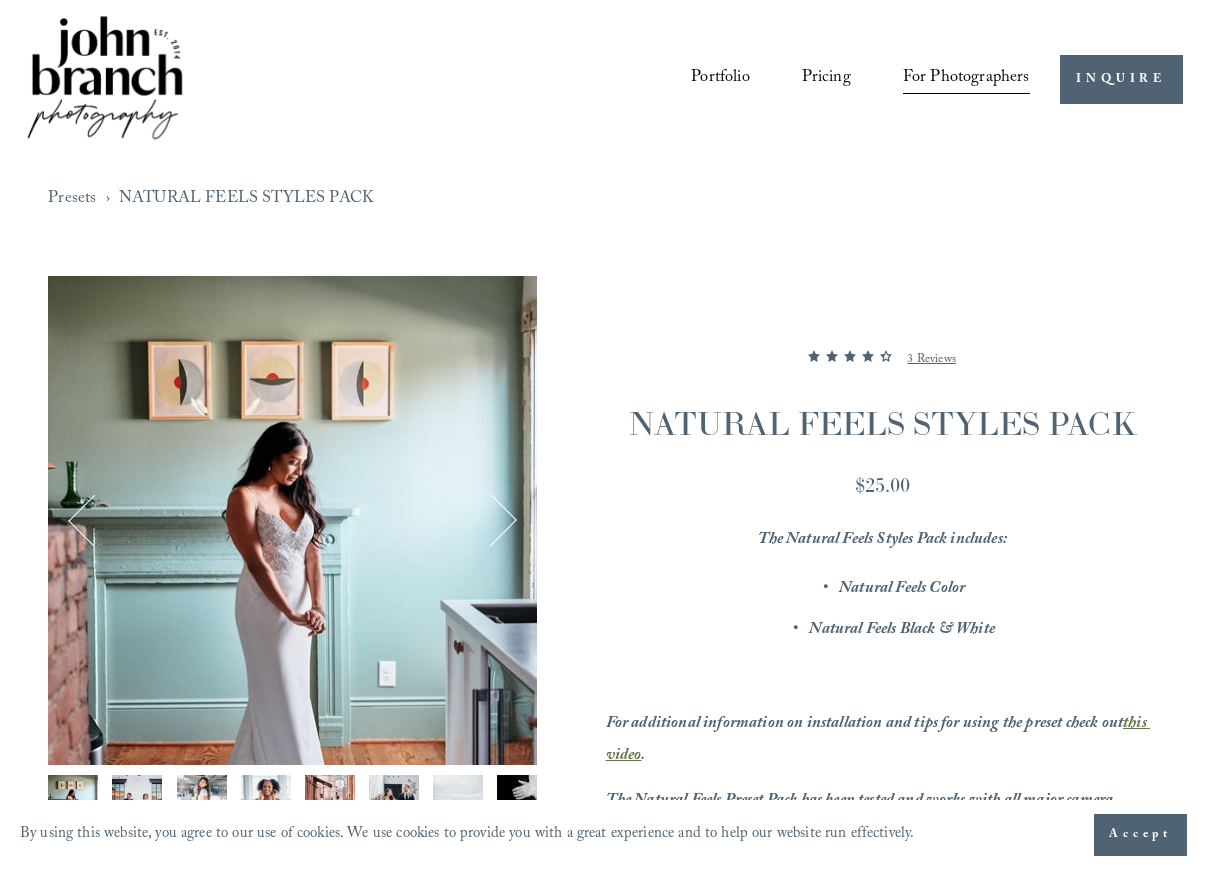 click at bounding box center [491, 520] 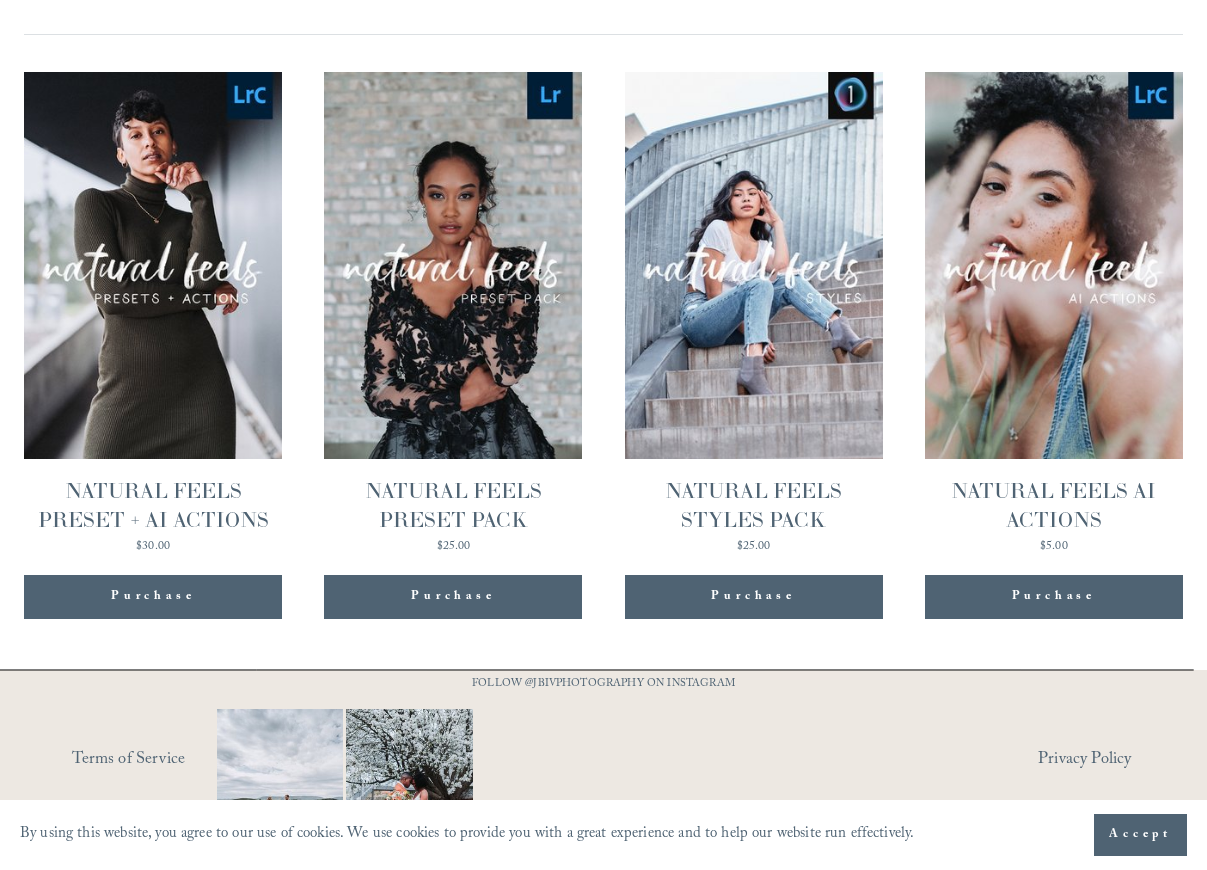 scroll, scrollTop: 1814, scrollLeft: 0, axis: vertical 